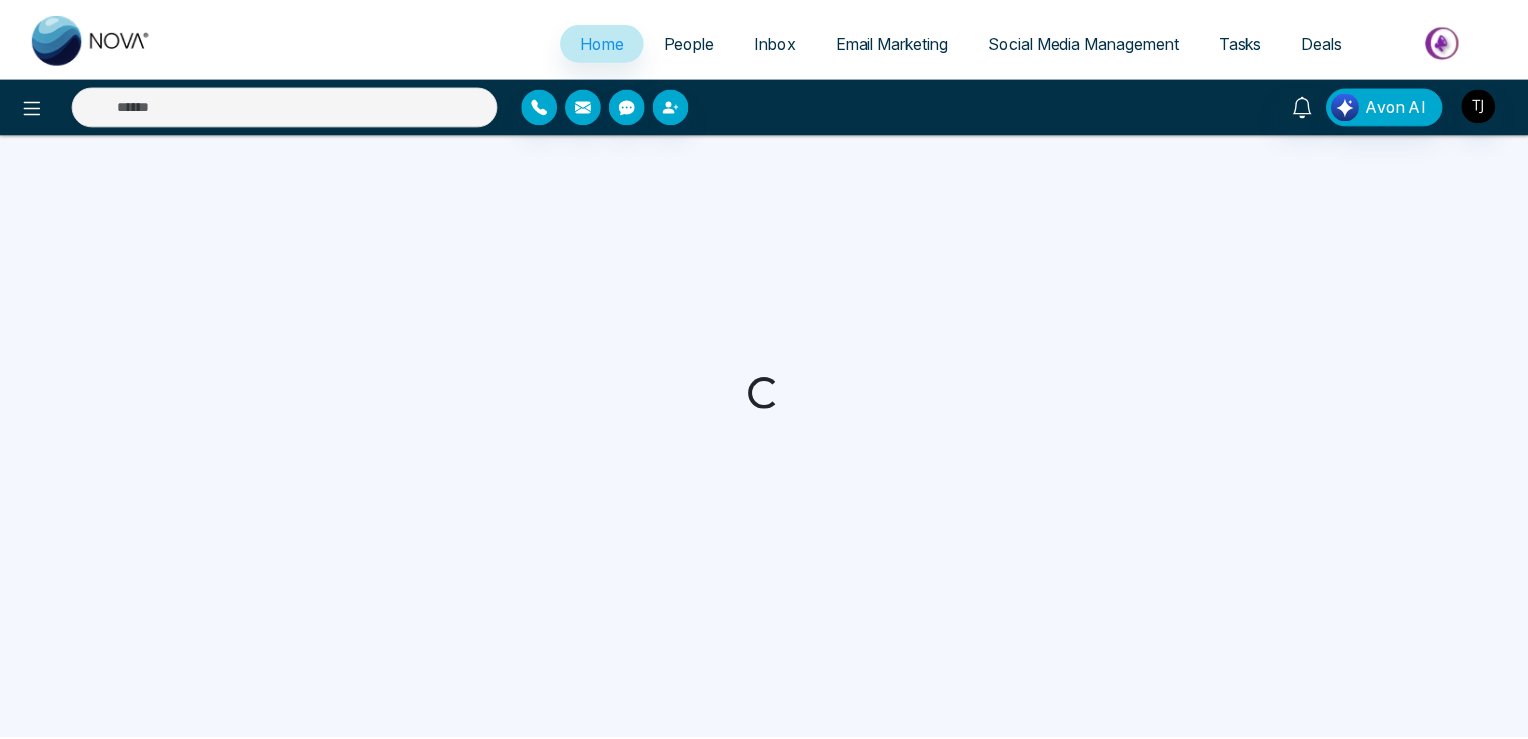 scroll, scrollTop: 0, scrollLeft: 0, axis: both 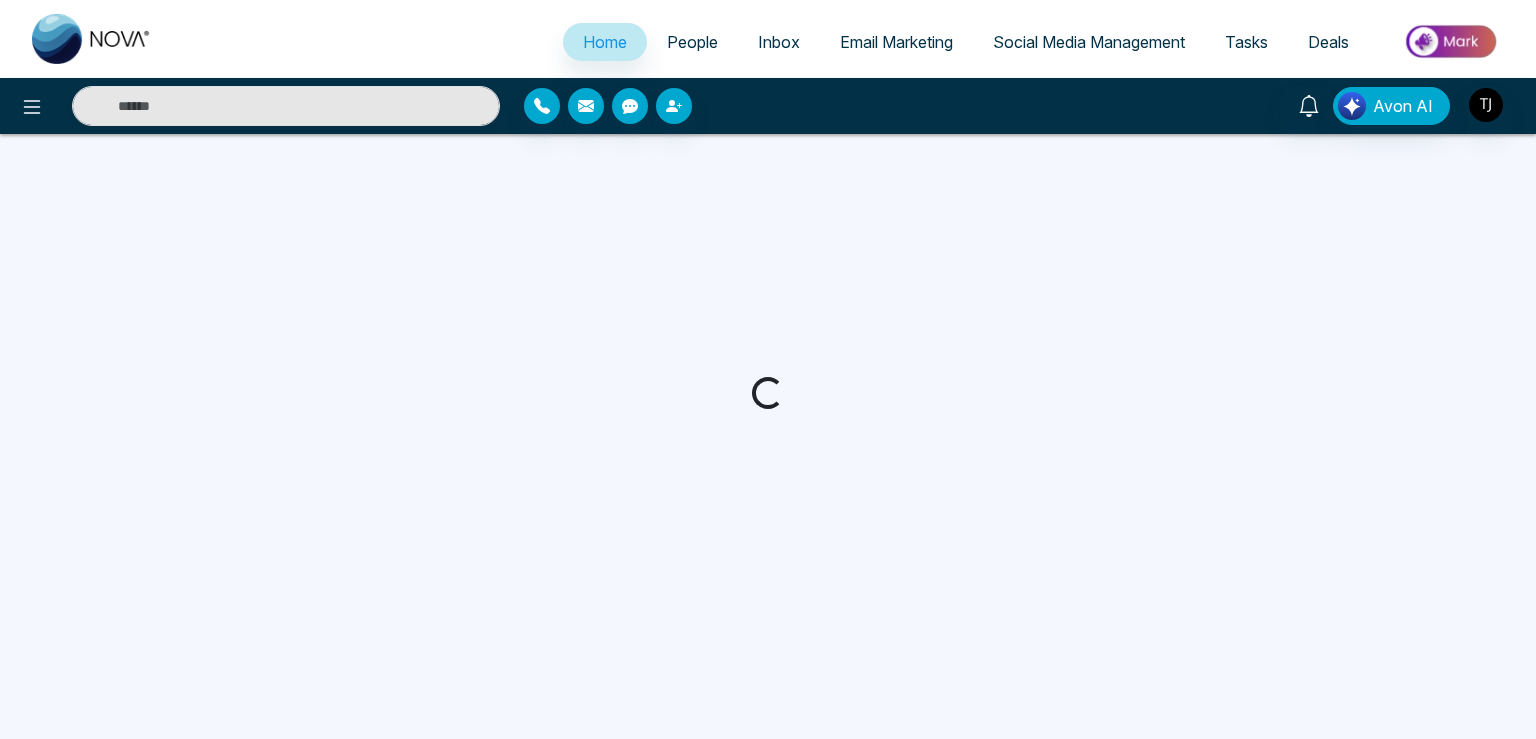 select on "*" 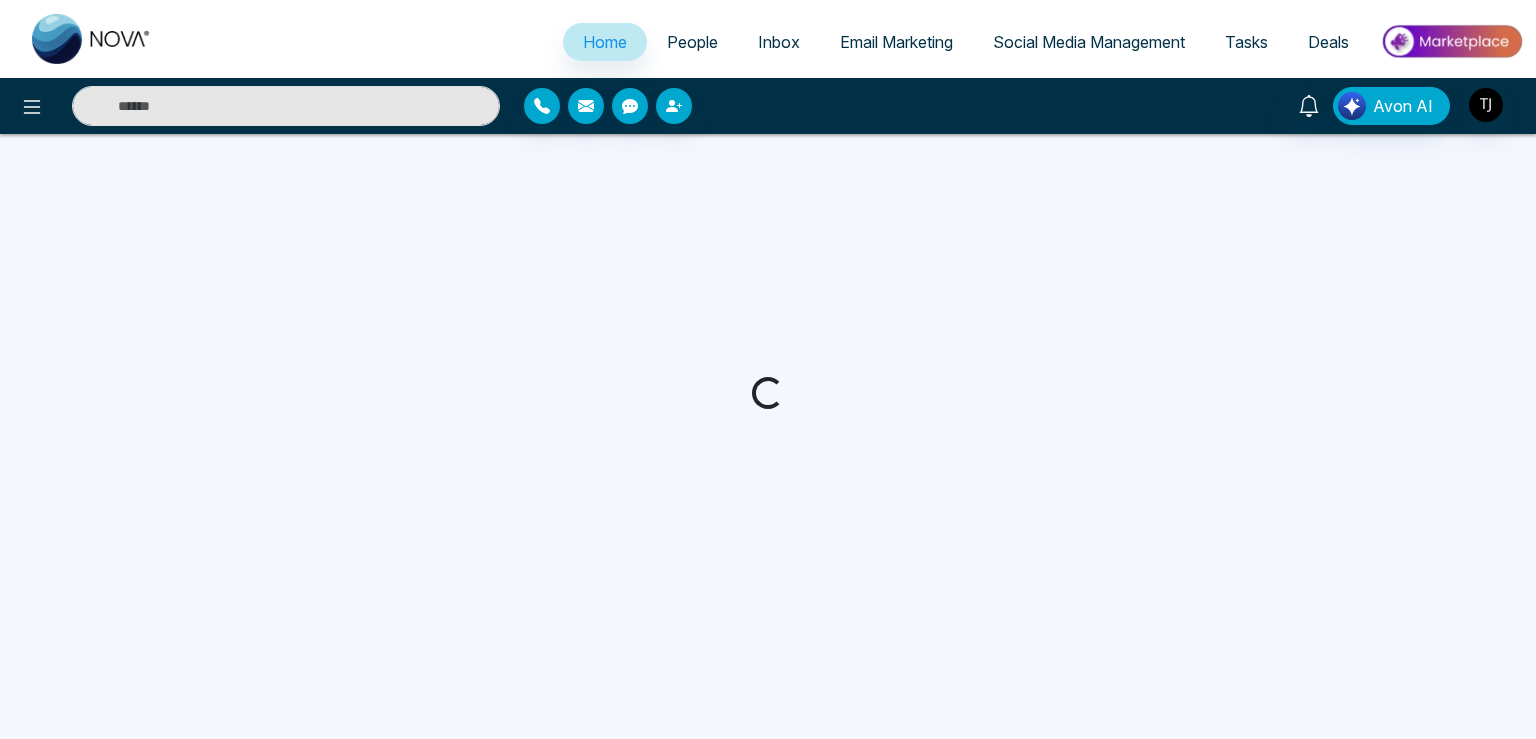 select on "*" 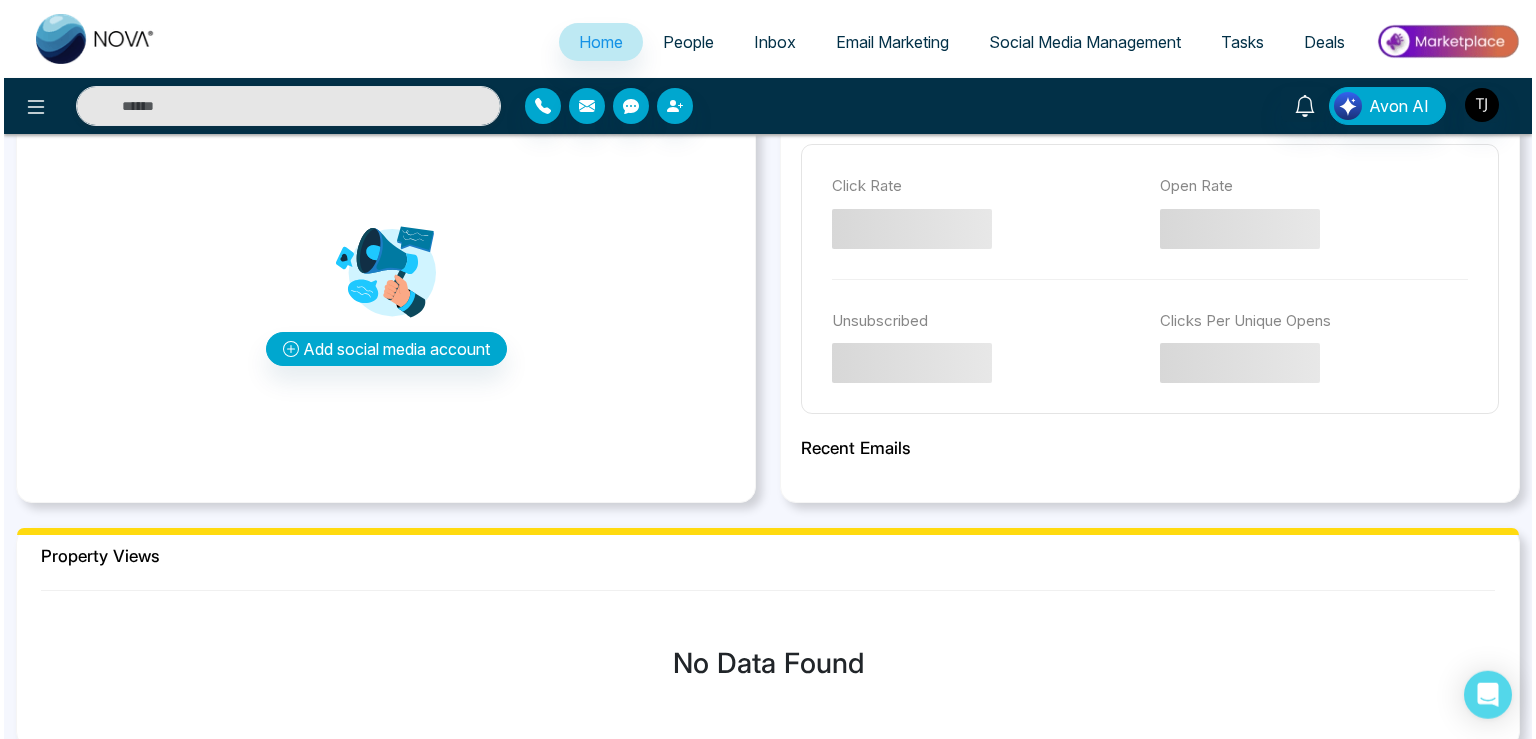 scroll, scrollTop: 739, scrollLeft: 0, axis: vertical 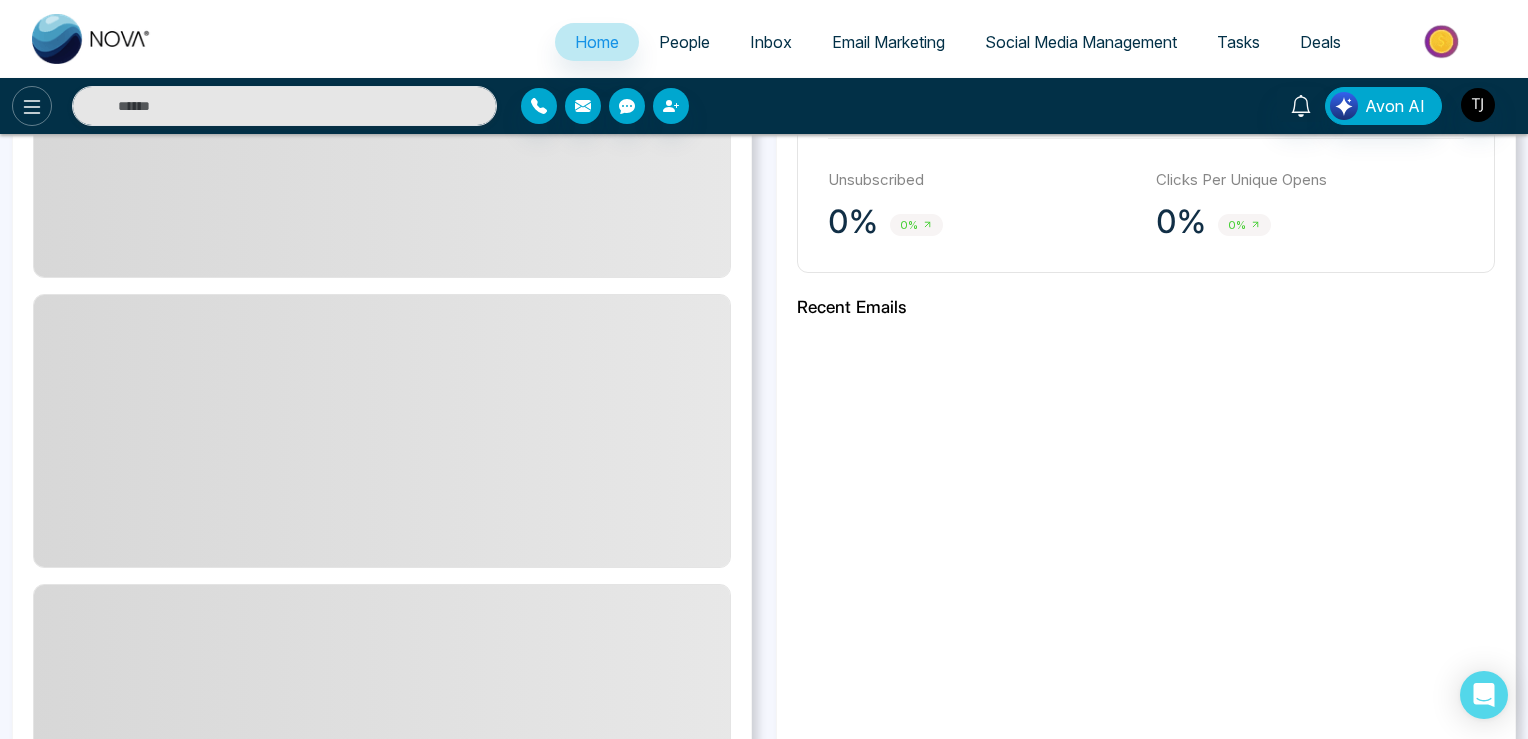 click 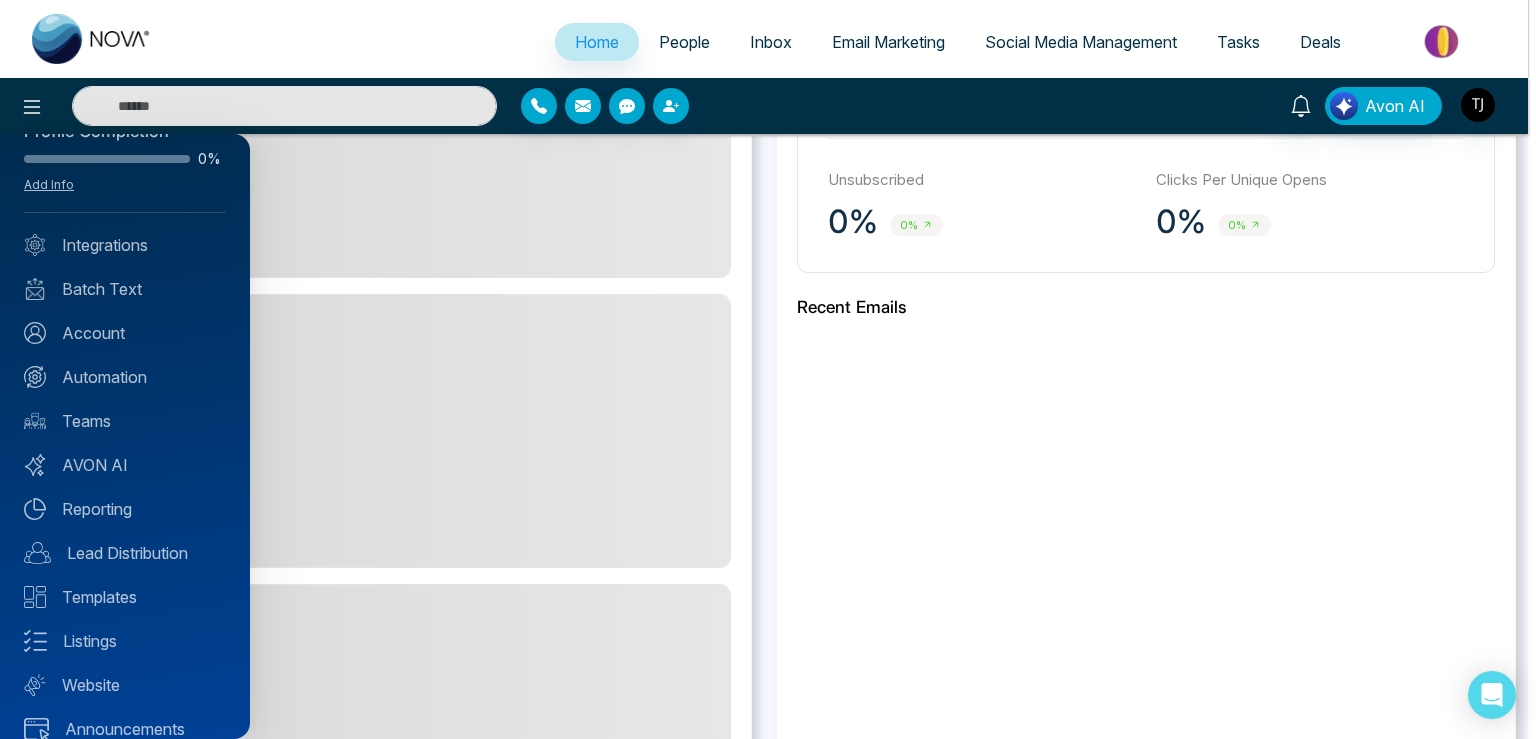 scroll, scrollTop: 69, scrollLeft: 0, axis: vertical 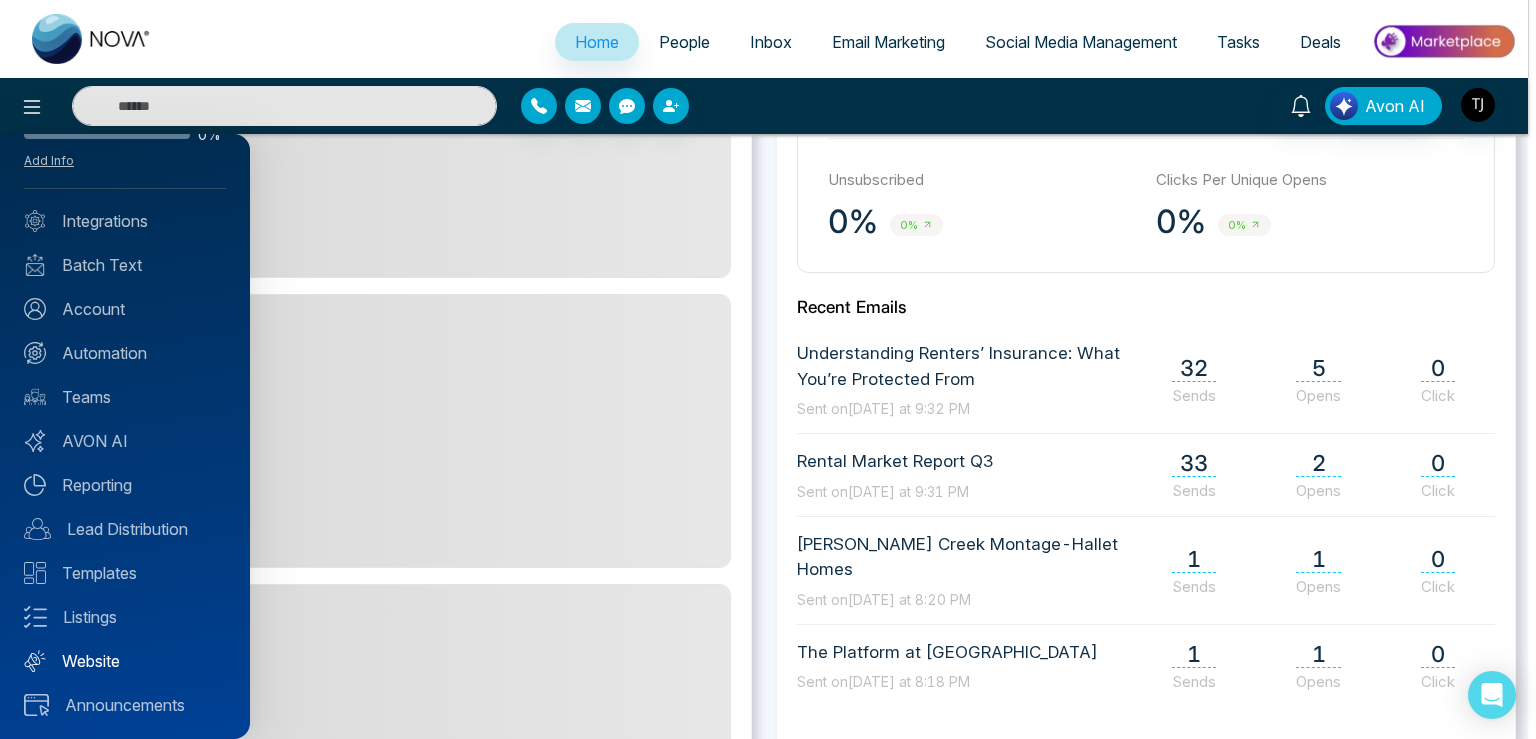 click on "Website" at bounding box center [125, 661] 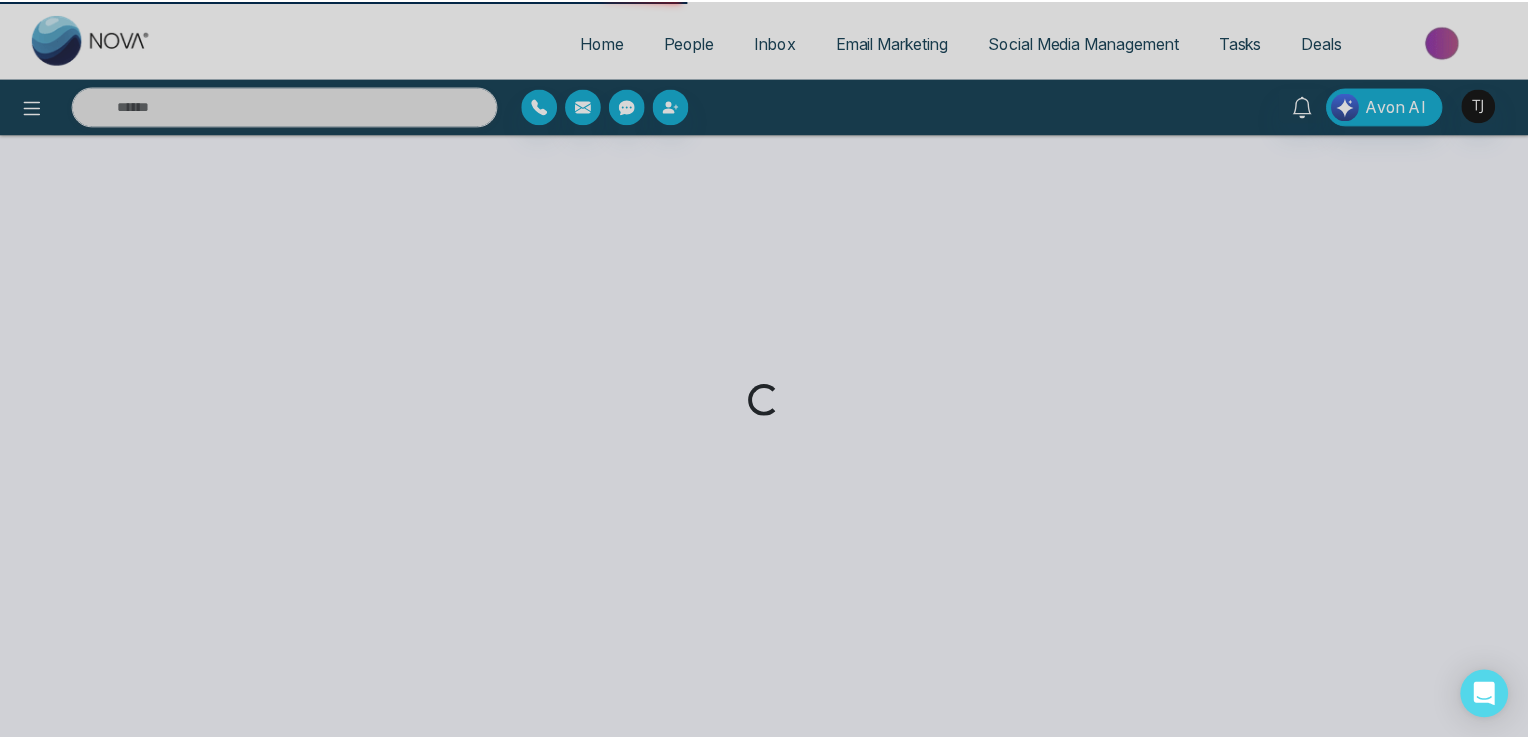 scroll, scrollTop: 0, scrollLeft: 0, axis: both 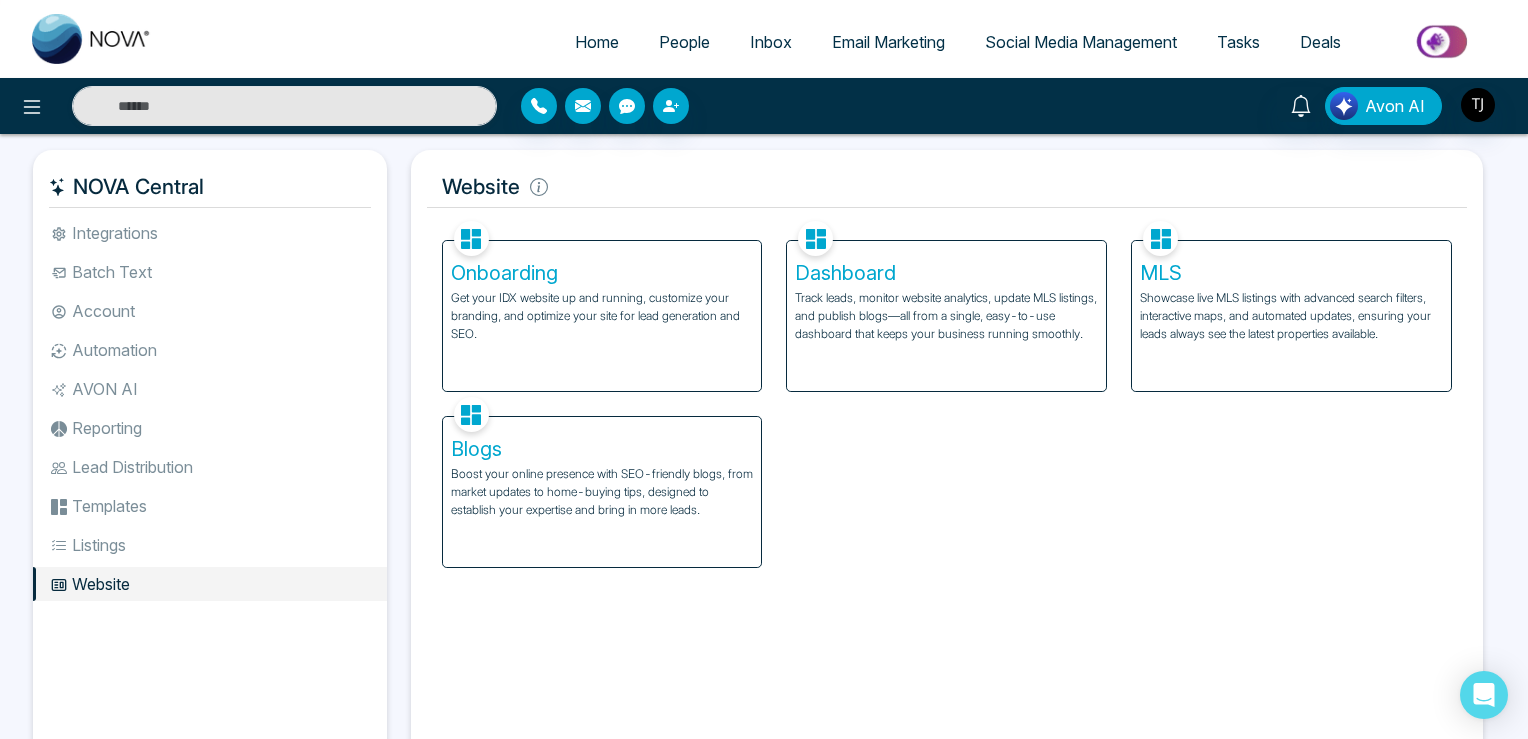 click on "Get your IDX website up and running, customize your branding, and optimize your site for lead generation and SEO." at bounding box center [602, 316] 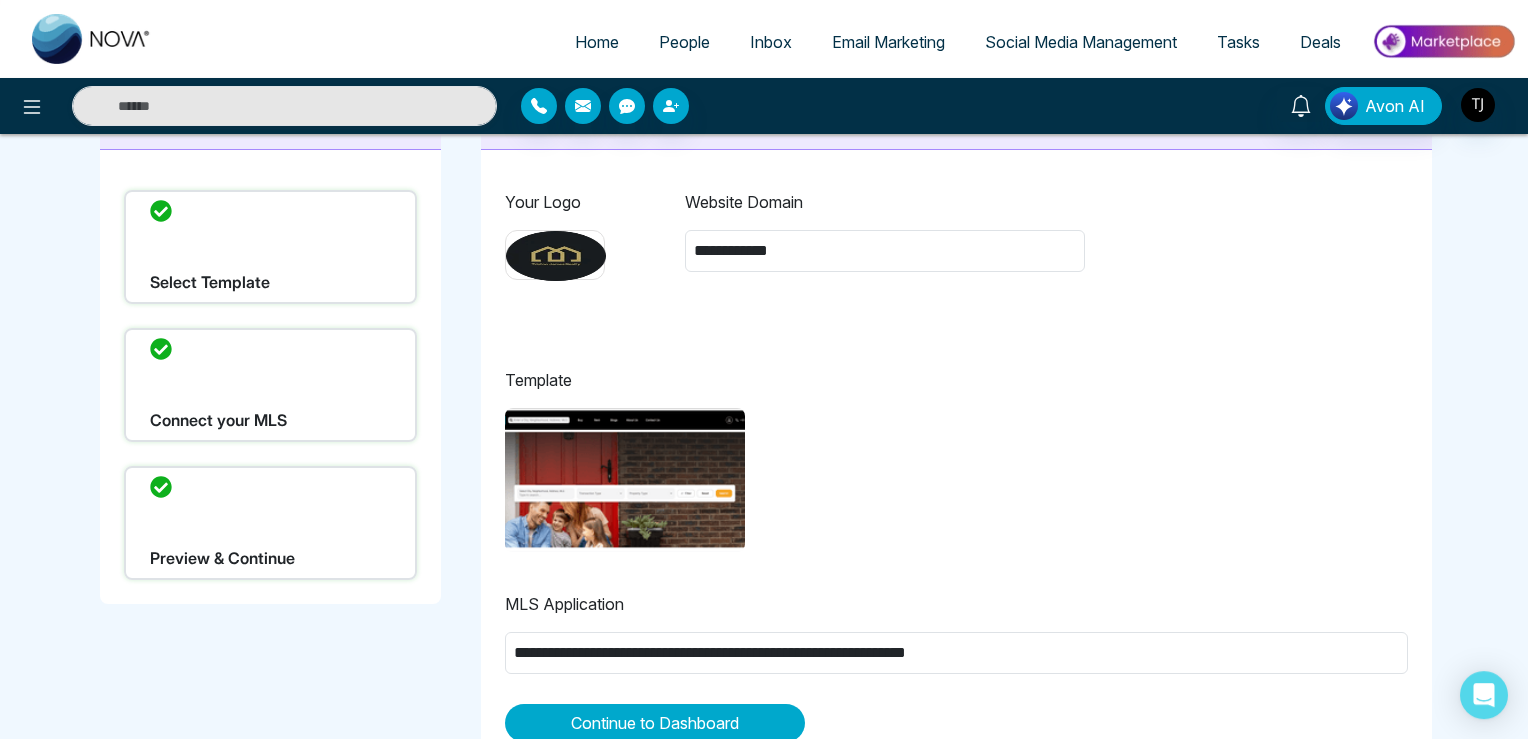 scroll, scrollTop: 118, scrollLeft: 0, axis: vertical 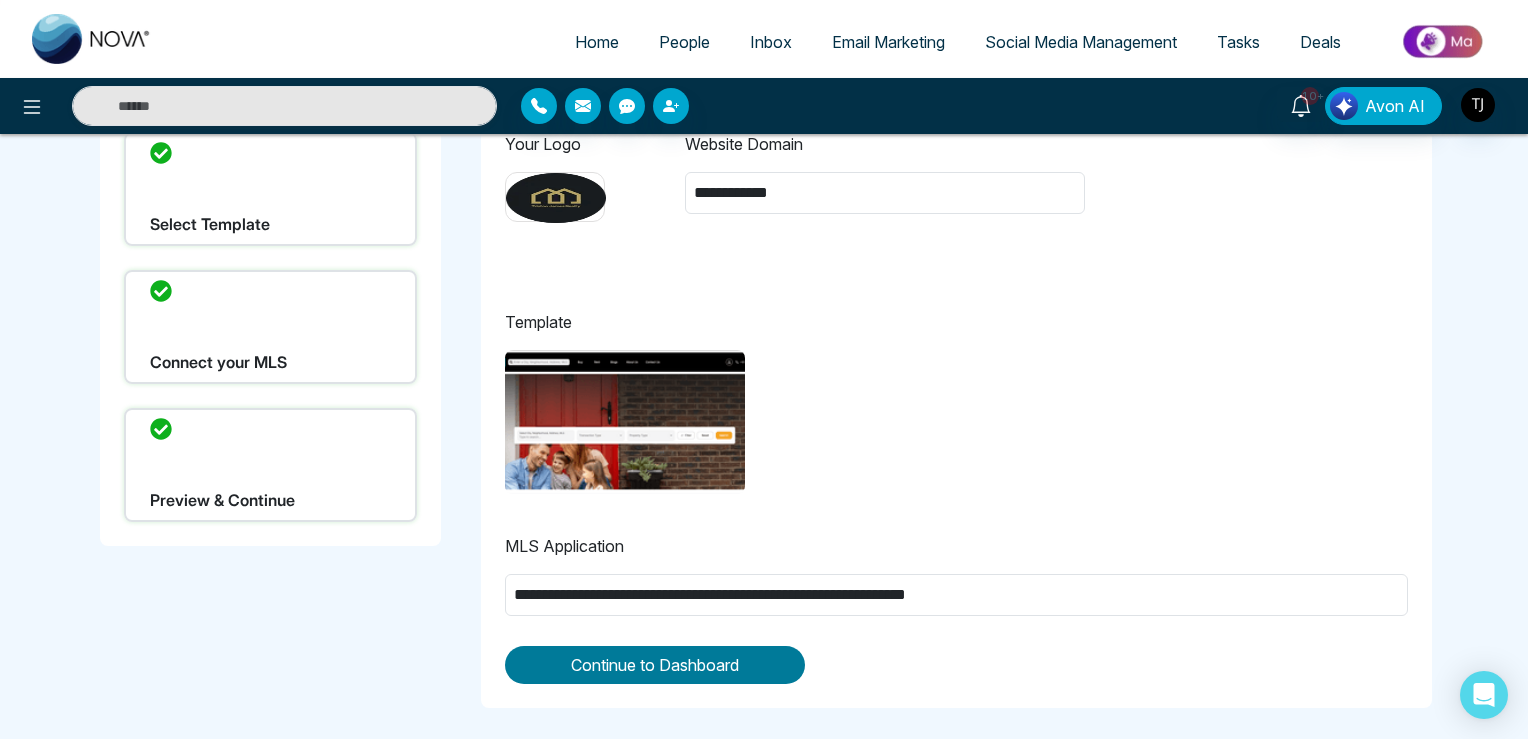 click on "Continue to Dashboard" at bounding box center (655, 665) 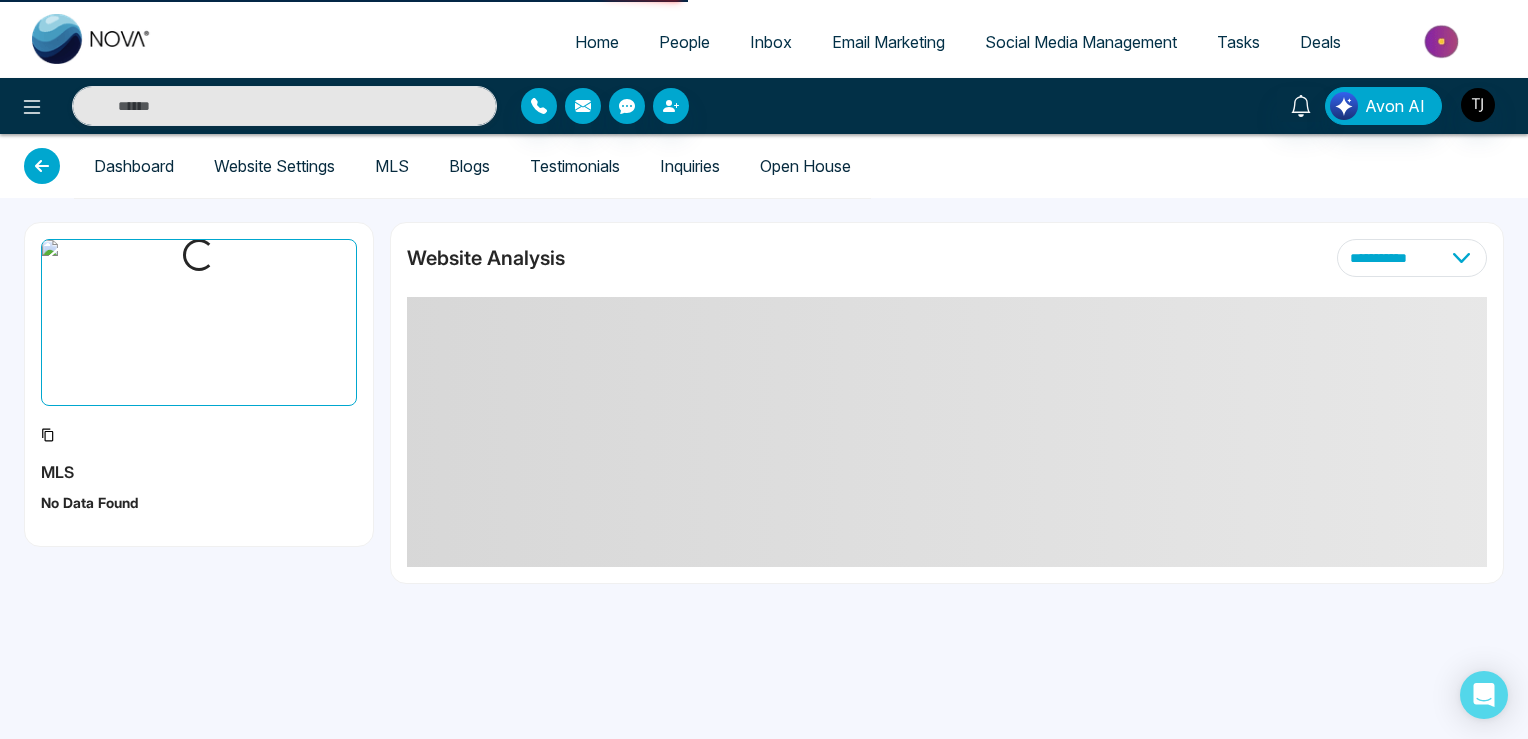 scroll, scrollTop: 0, scrollLeft: 0, axis: both 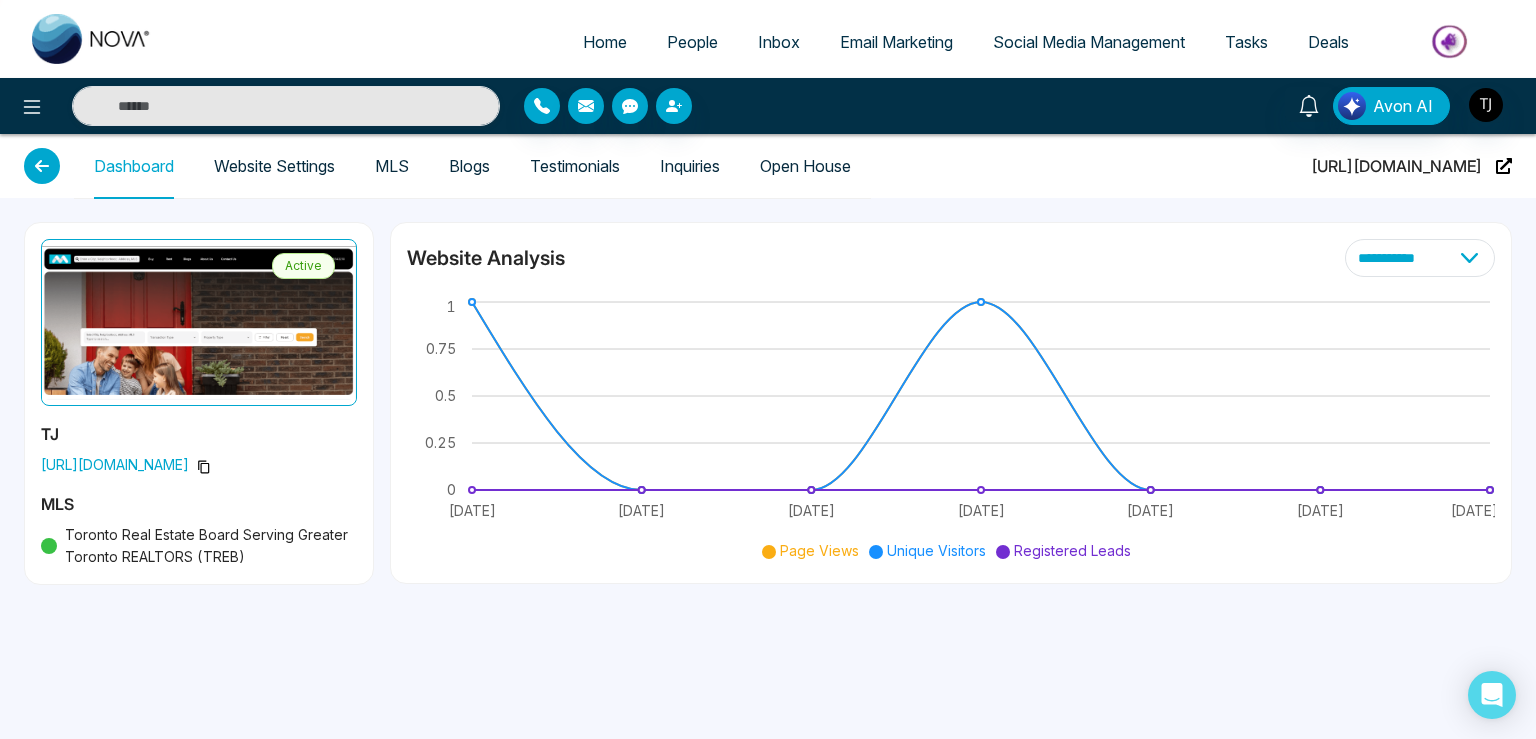 click on "https://reestate.ca/" at bounding box center (1396, 166) 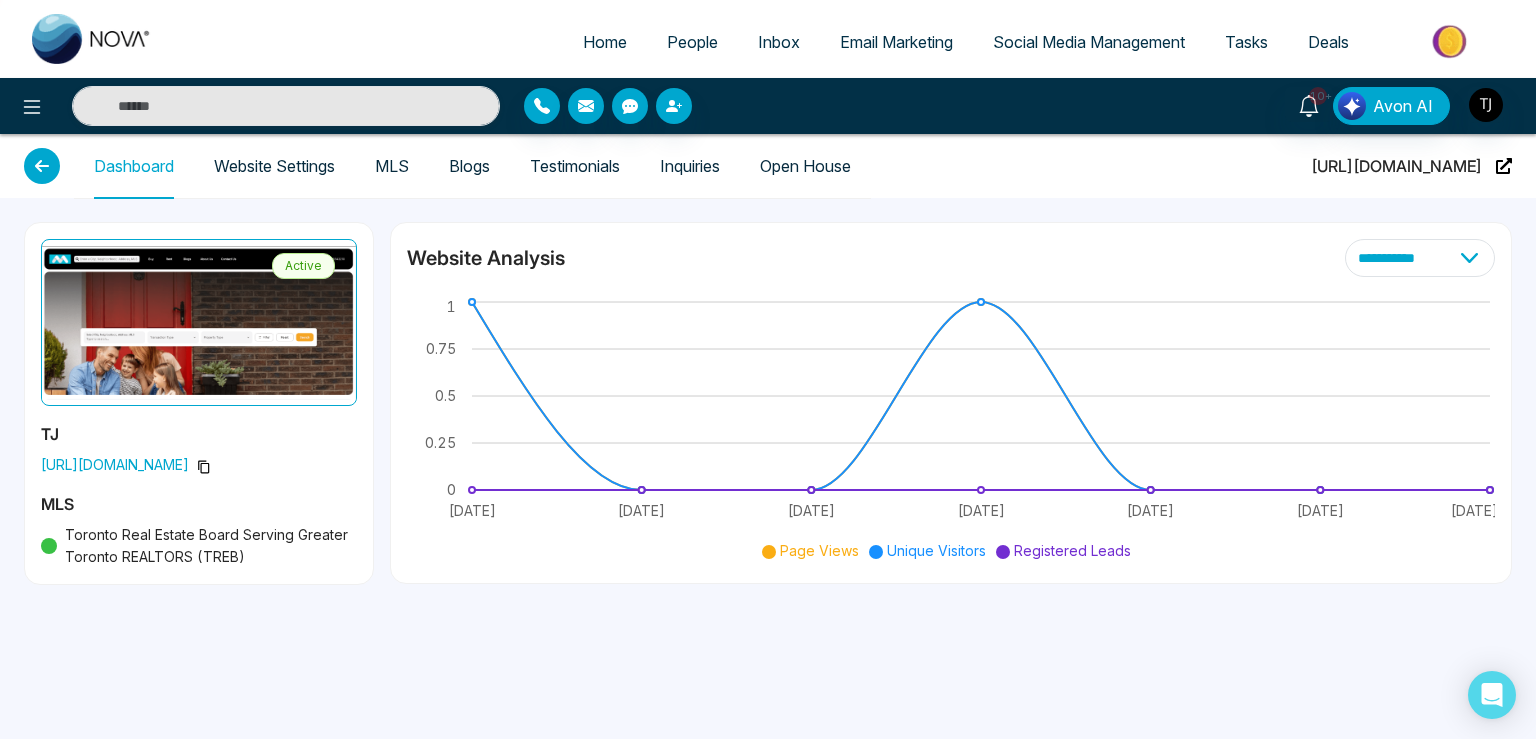 click on "People" at bounding box center (692, 42) 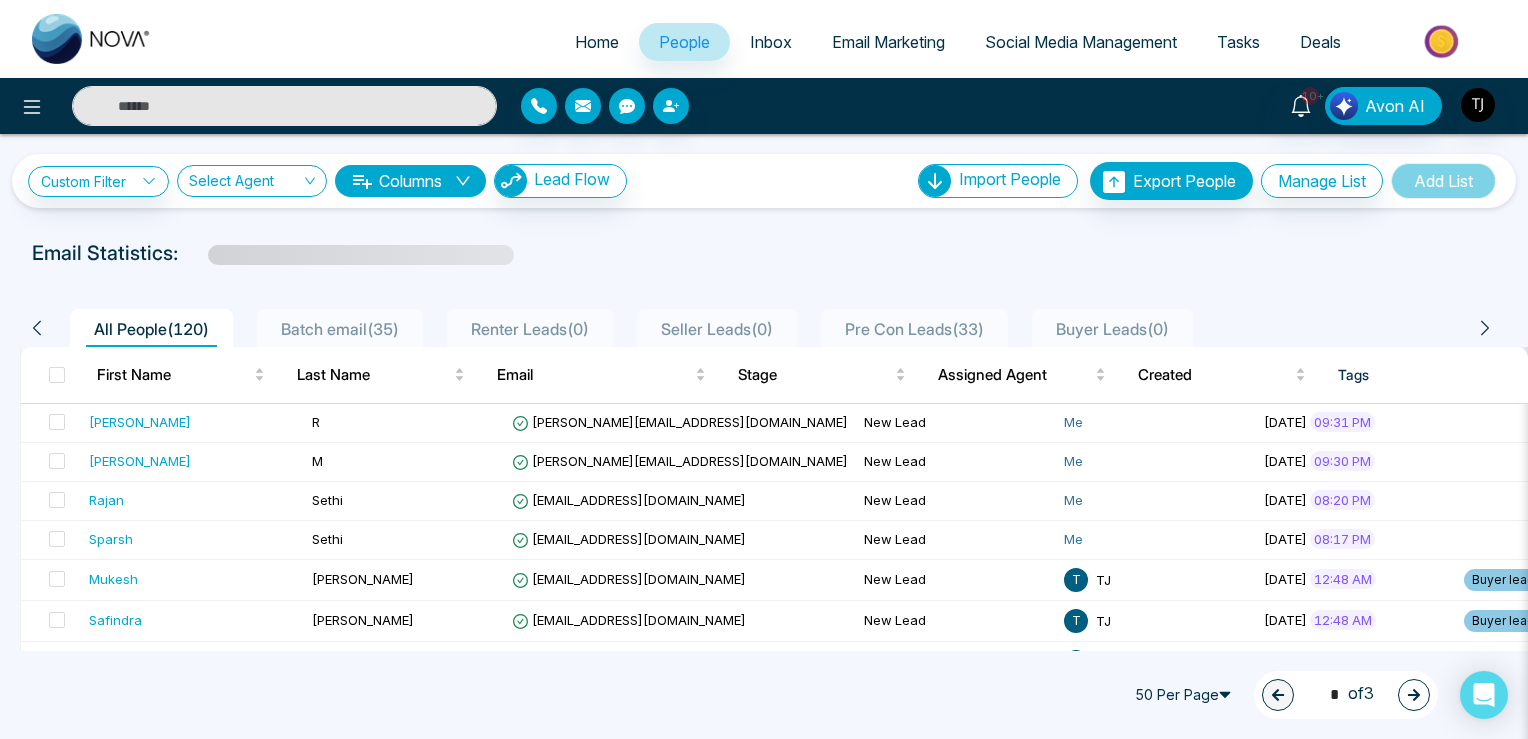 click at bounding box center [284, 106] 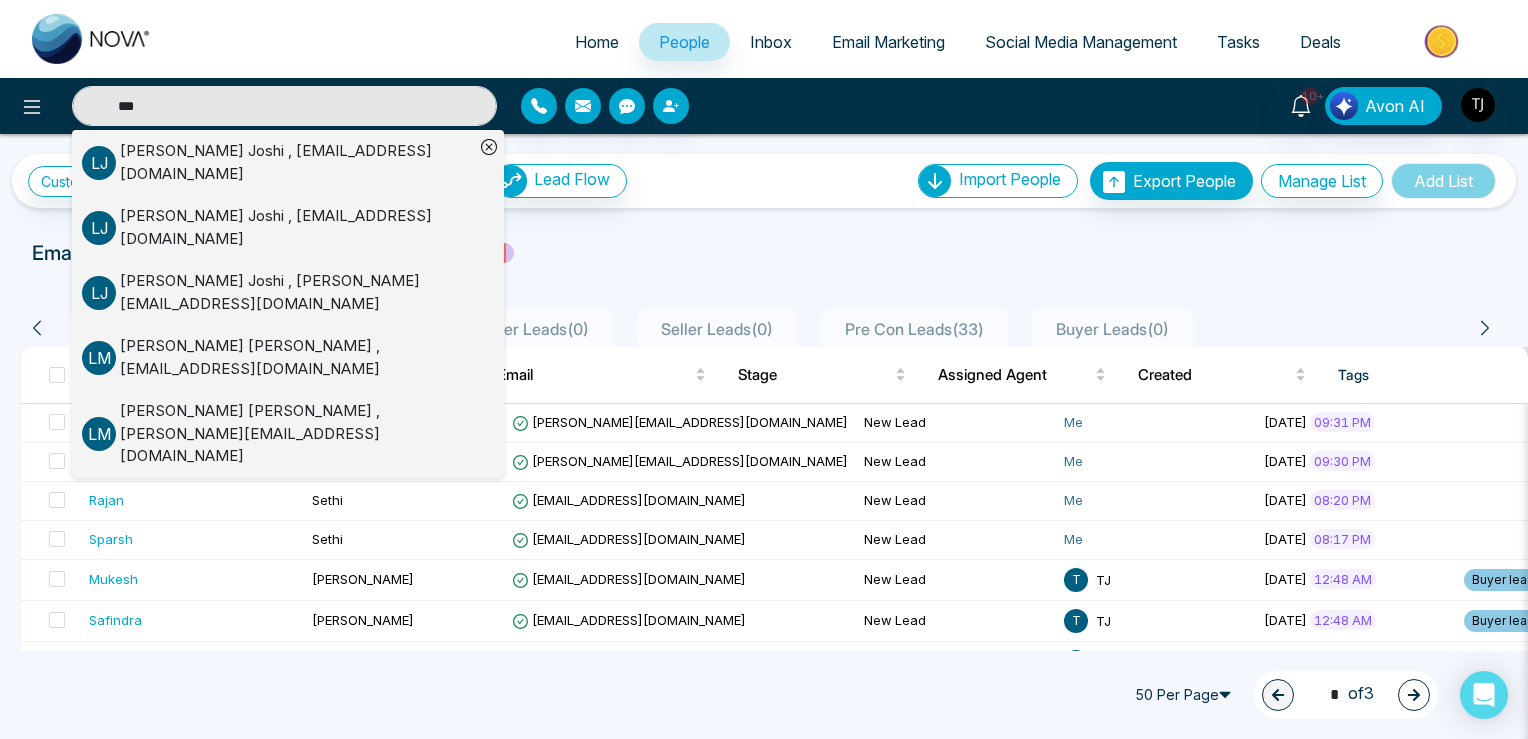 type on "***" 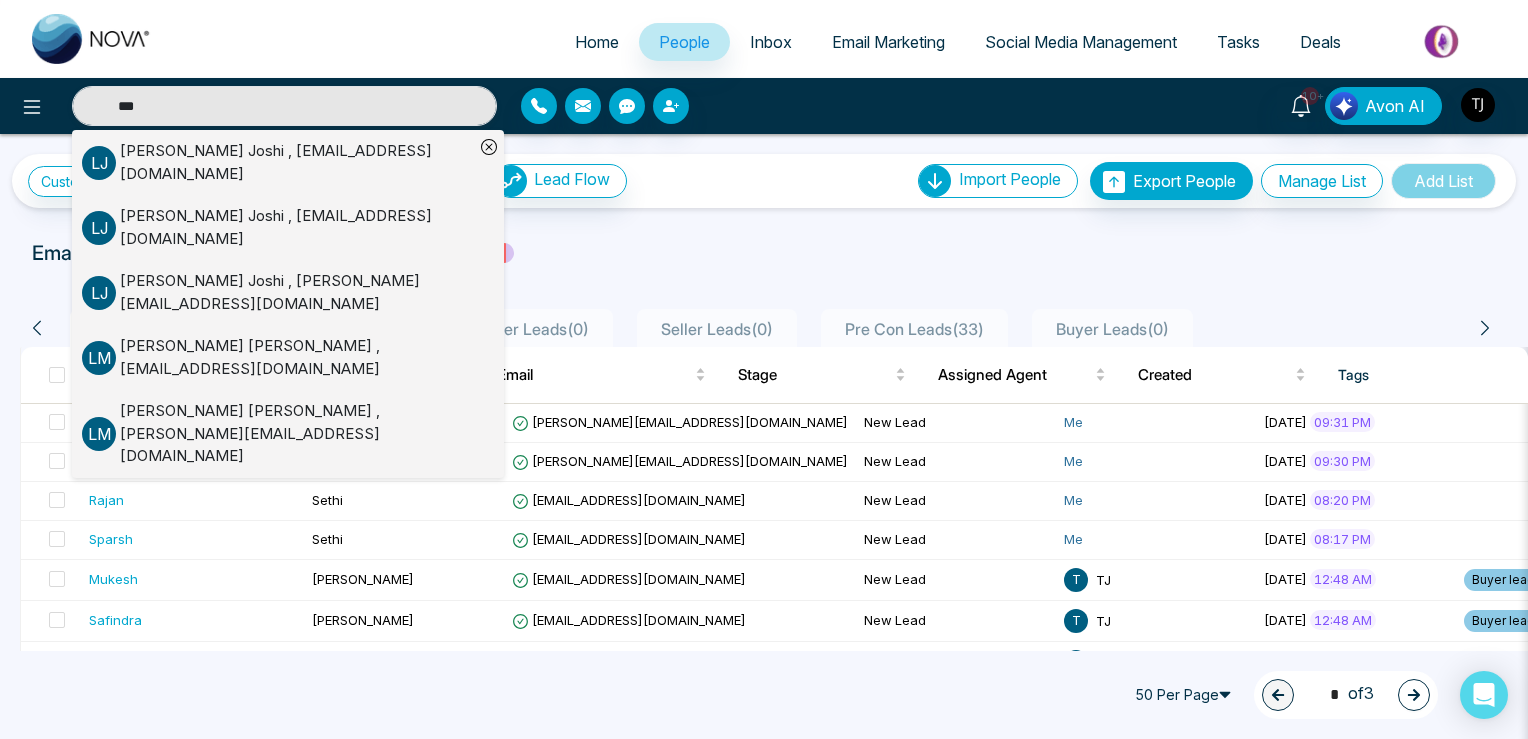 click on "Home" at bounding box center [597, 42] 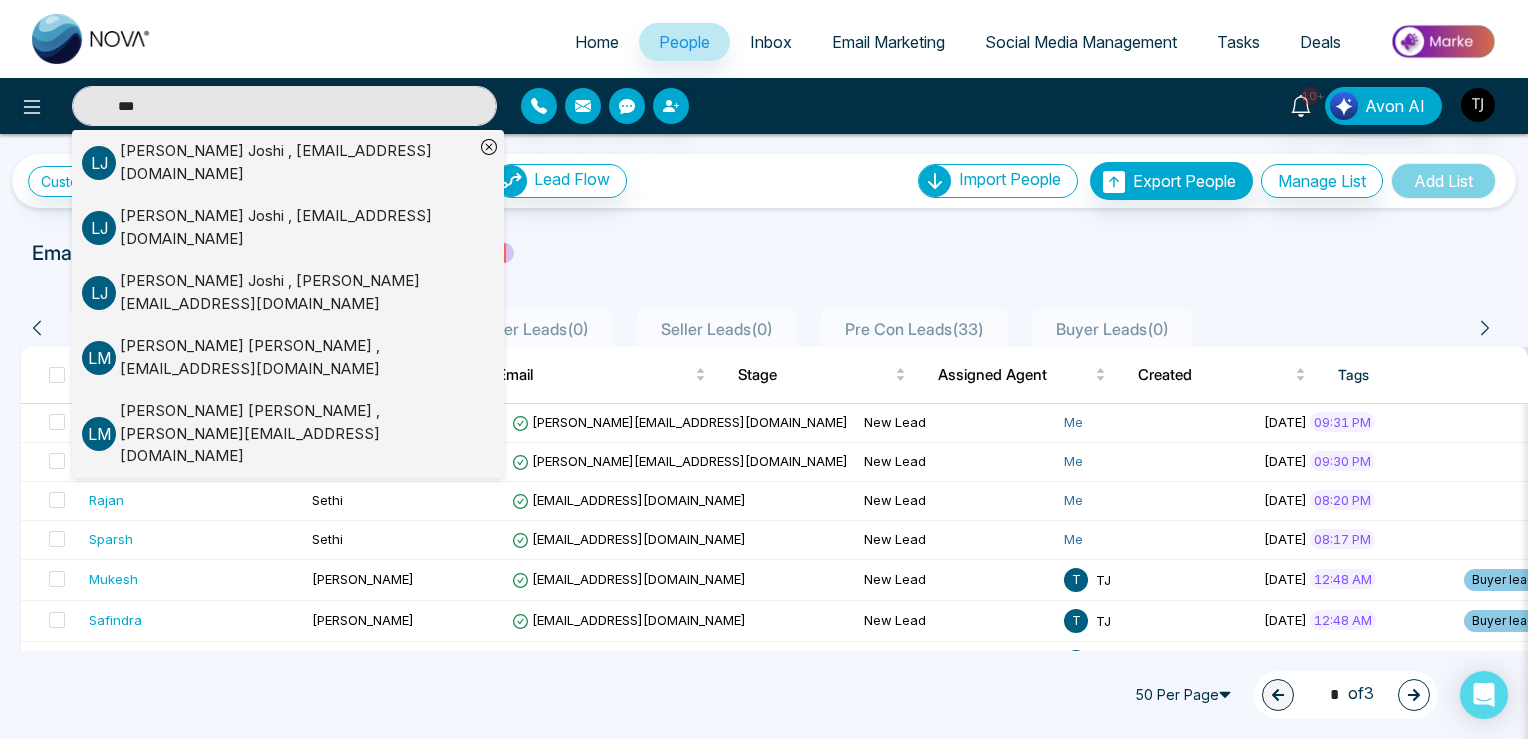 type 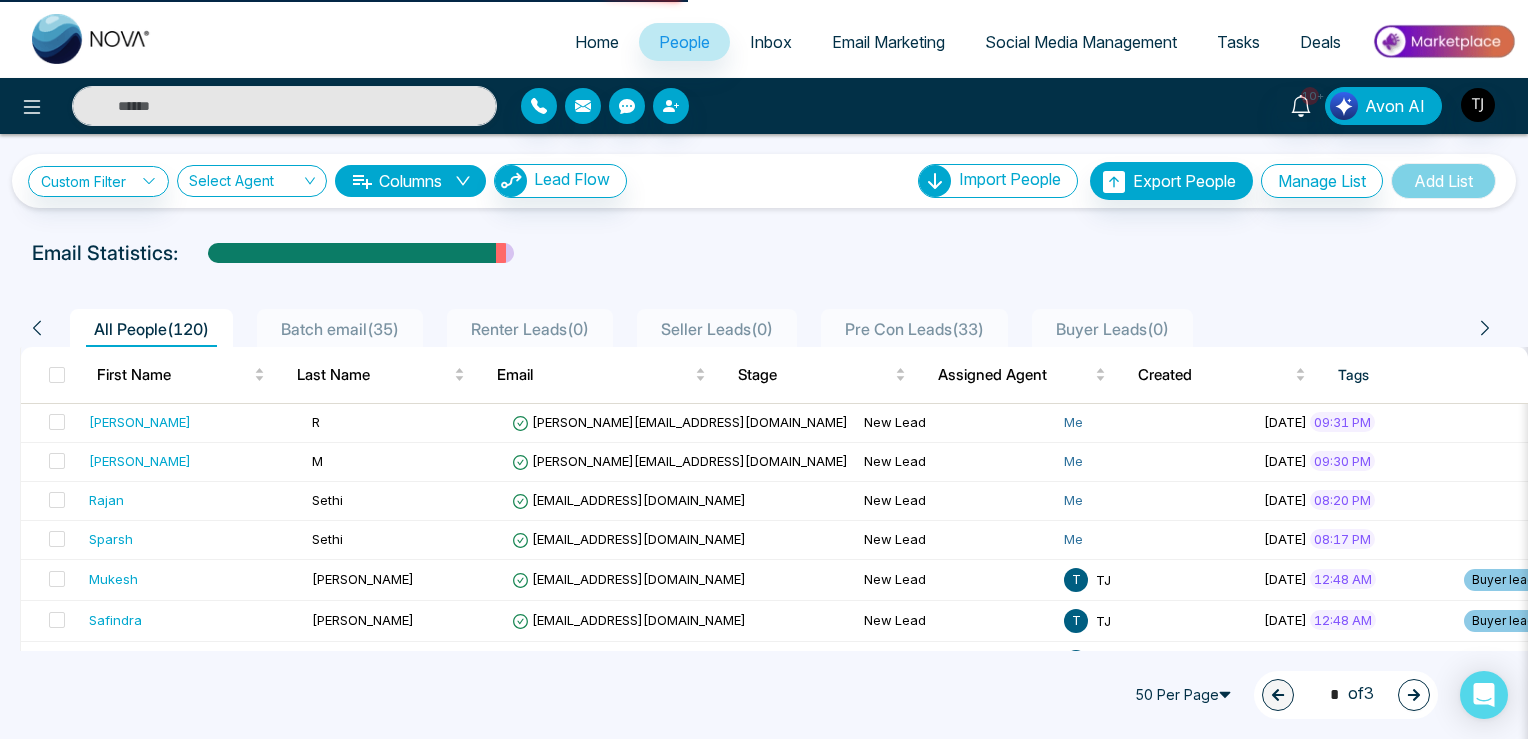 select on "*" 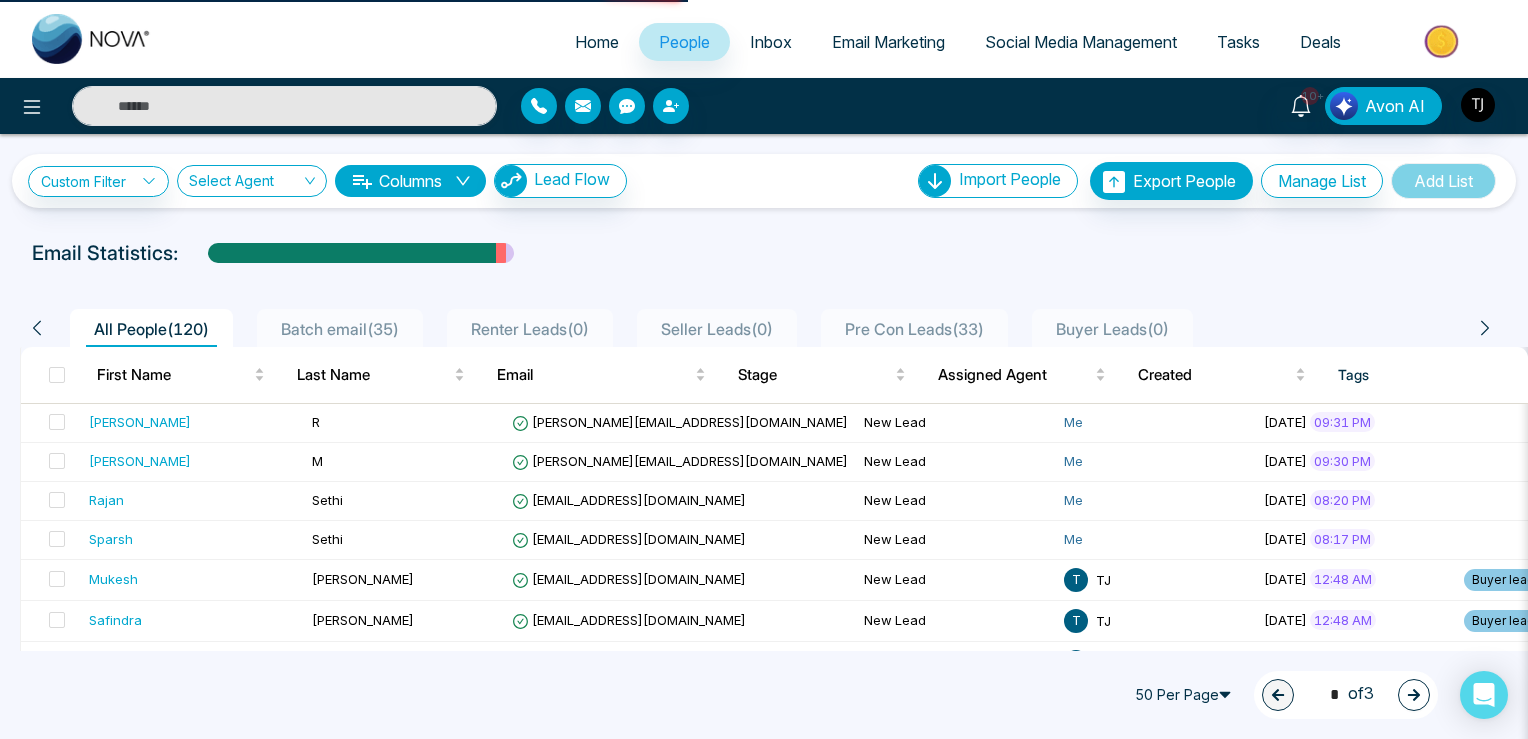 select on "*" 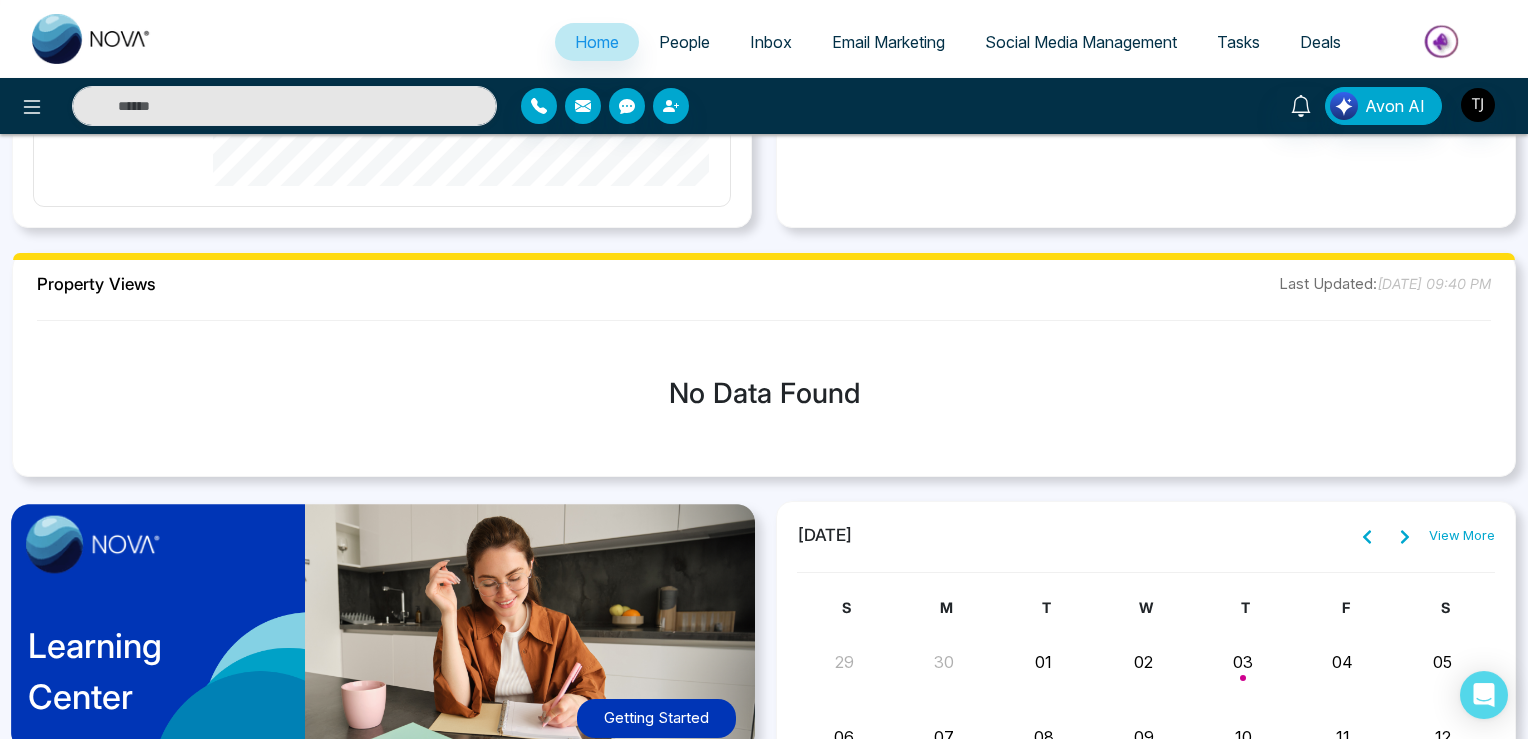 scroll, scrollTop: 1385, scrollLeft: 0, axis: vertical 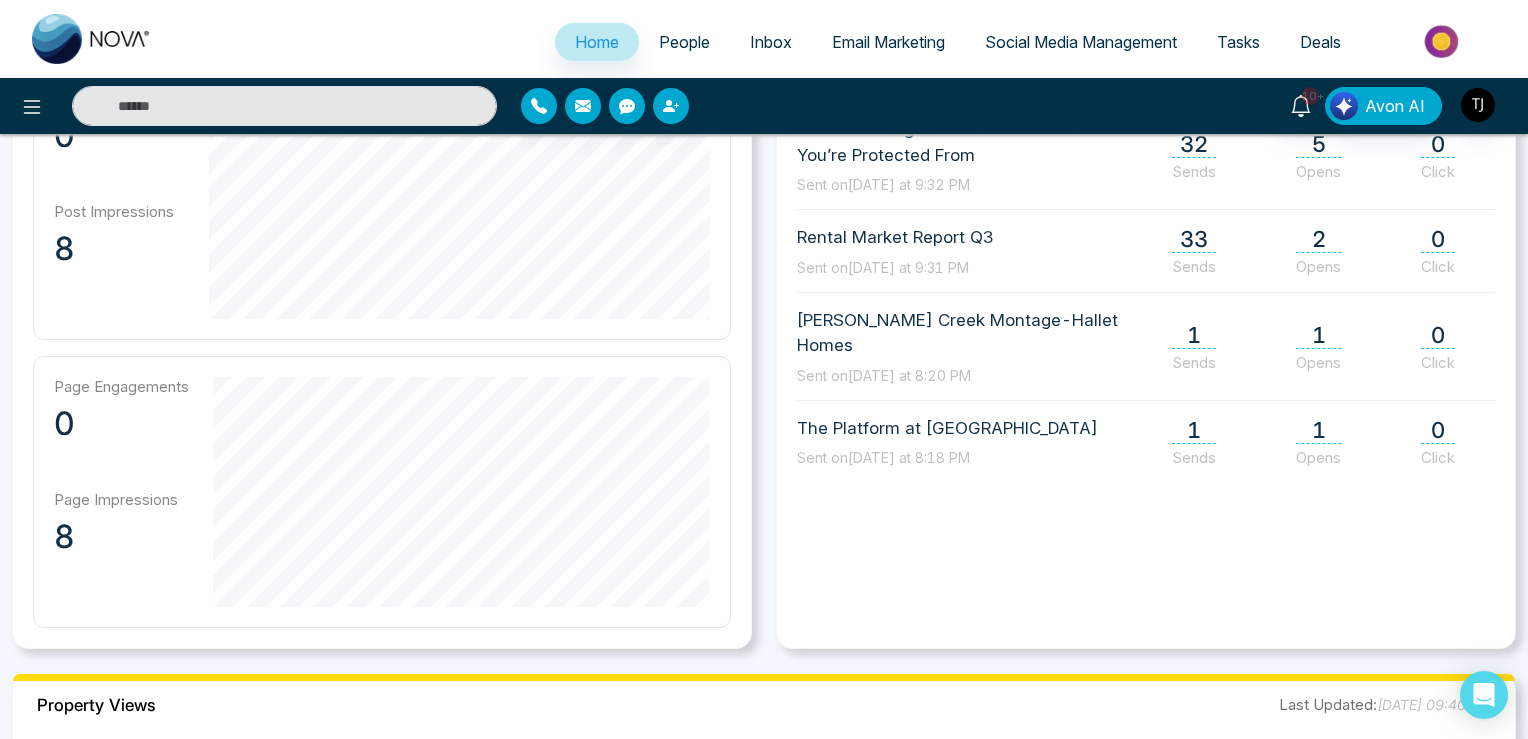 click on "People" at bounding box center (684, 42) 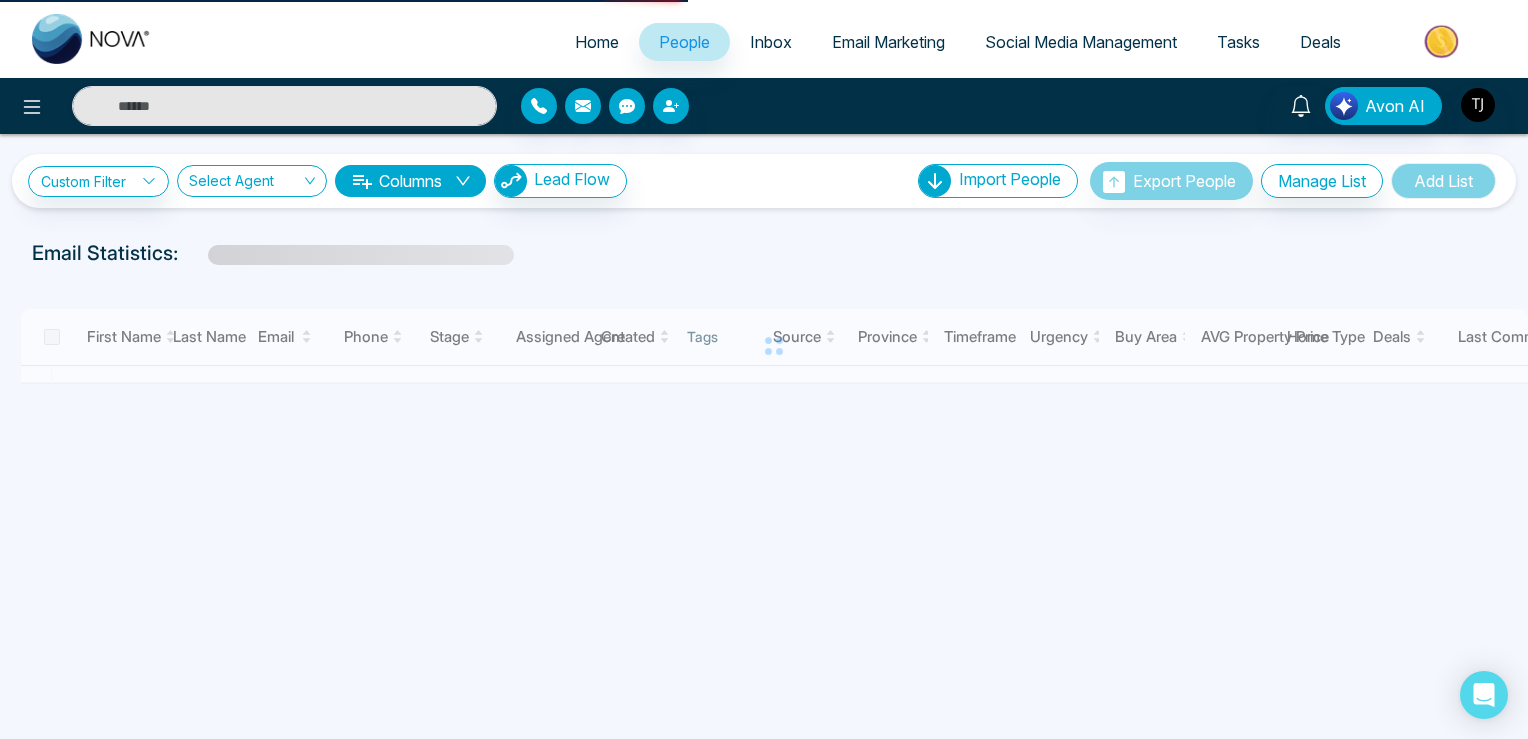 scroll, scrollTop: 0, scrollLeft: 0, axis: both 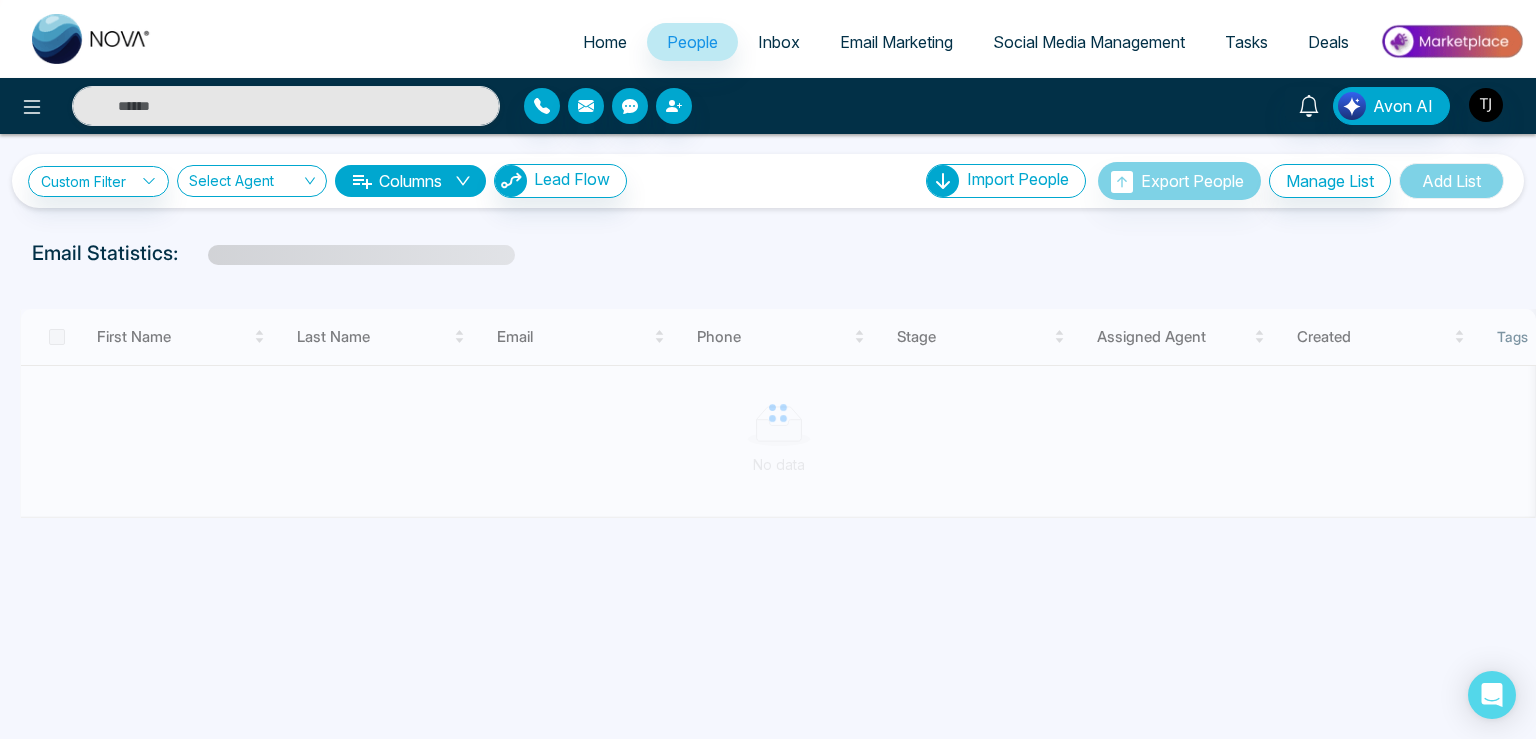click on "Home" at bounding box center [605, 42] 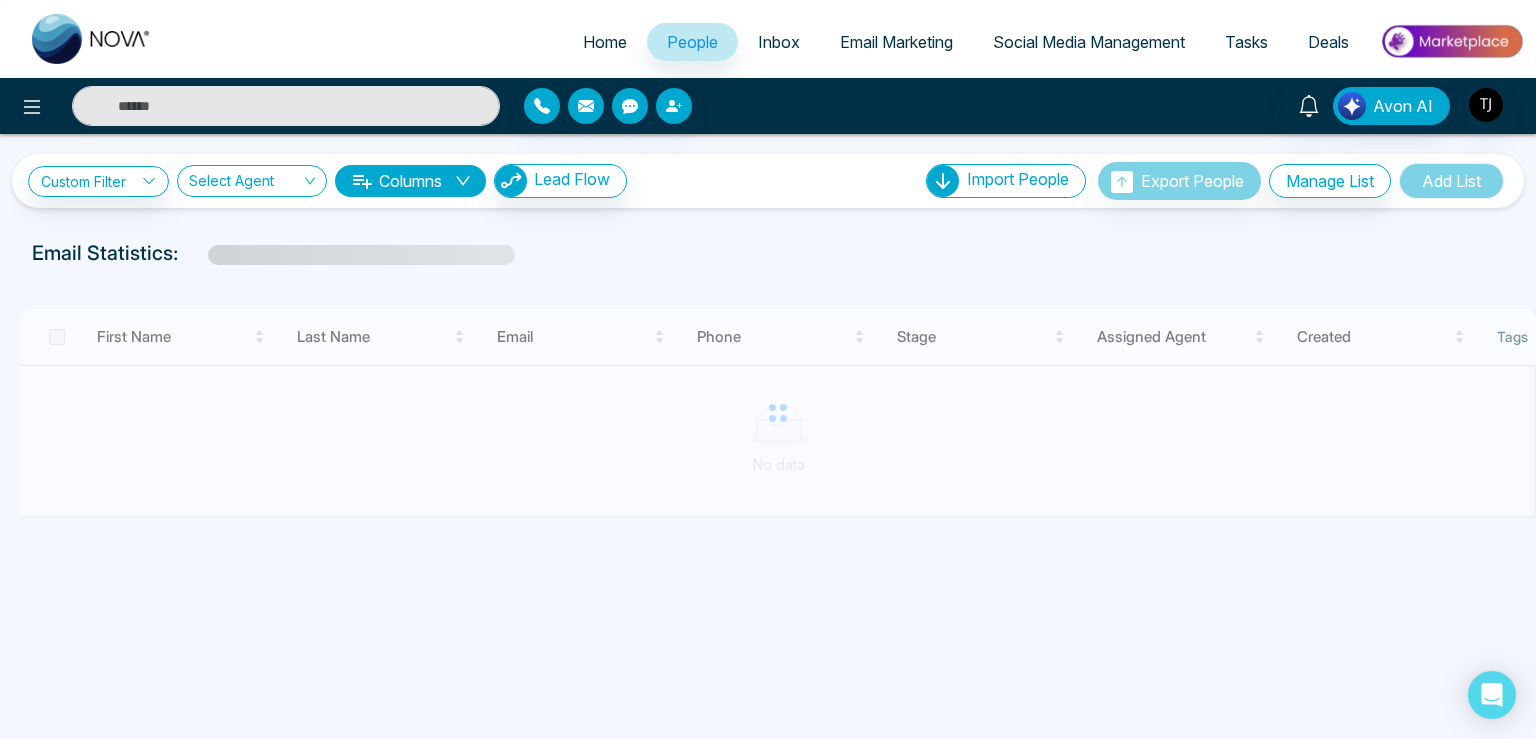 select on "*" 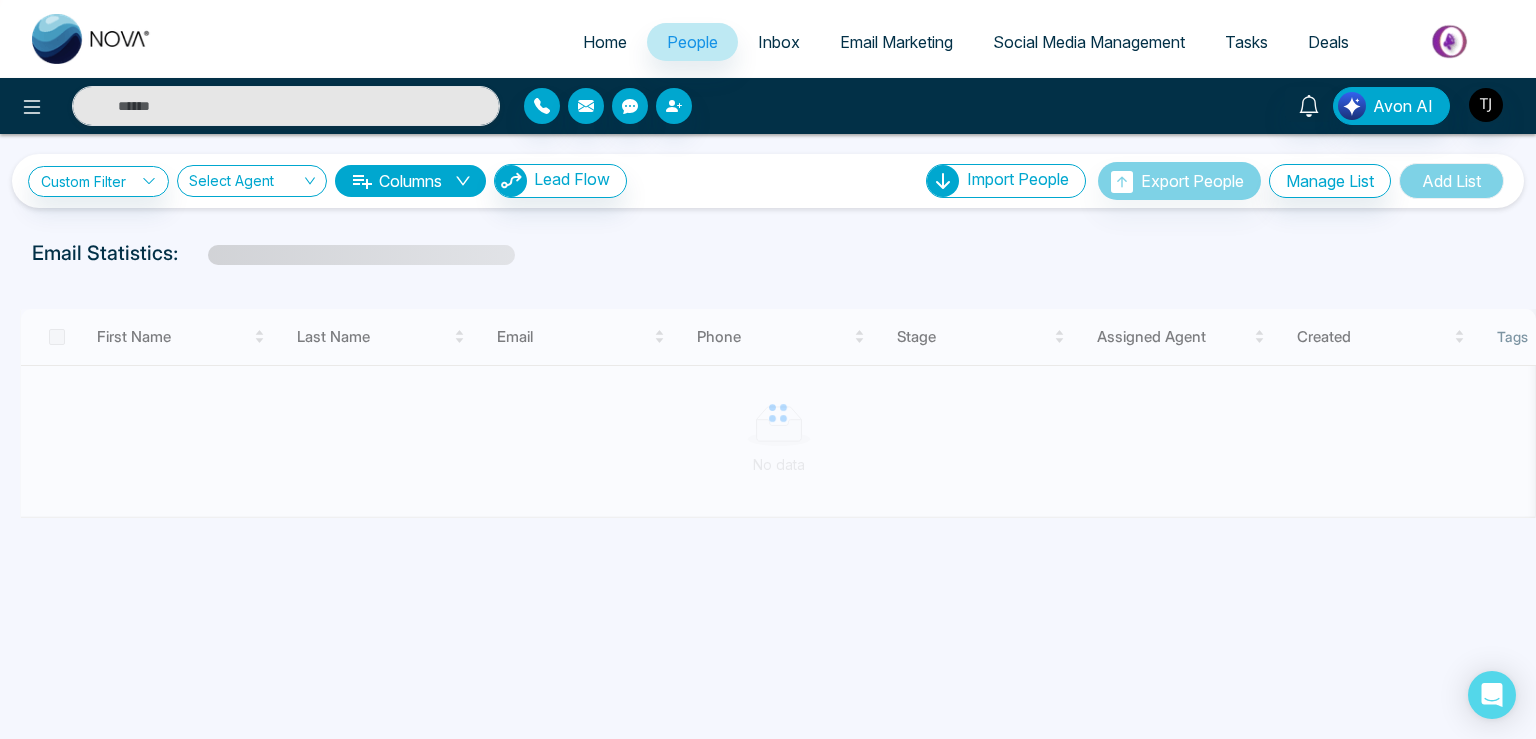 select on "*" 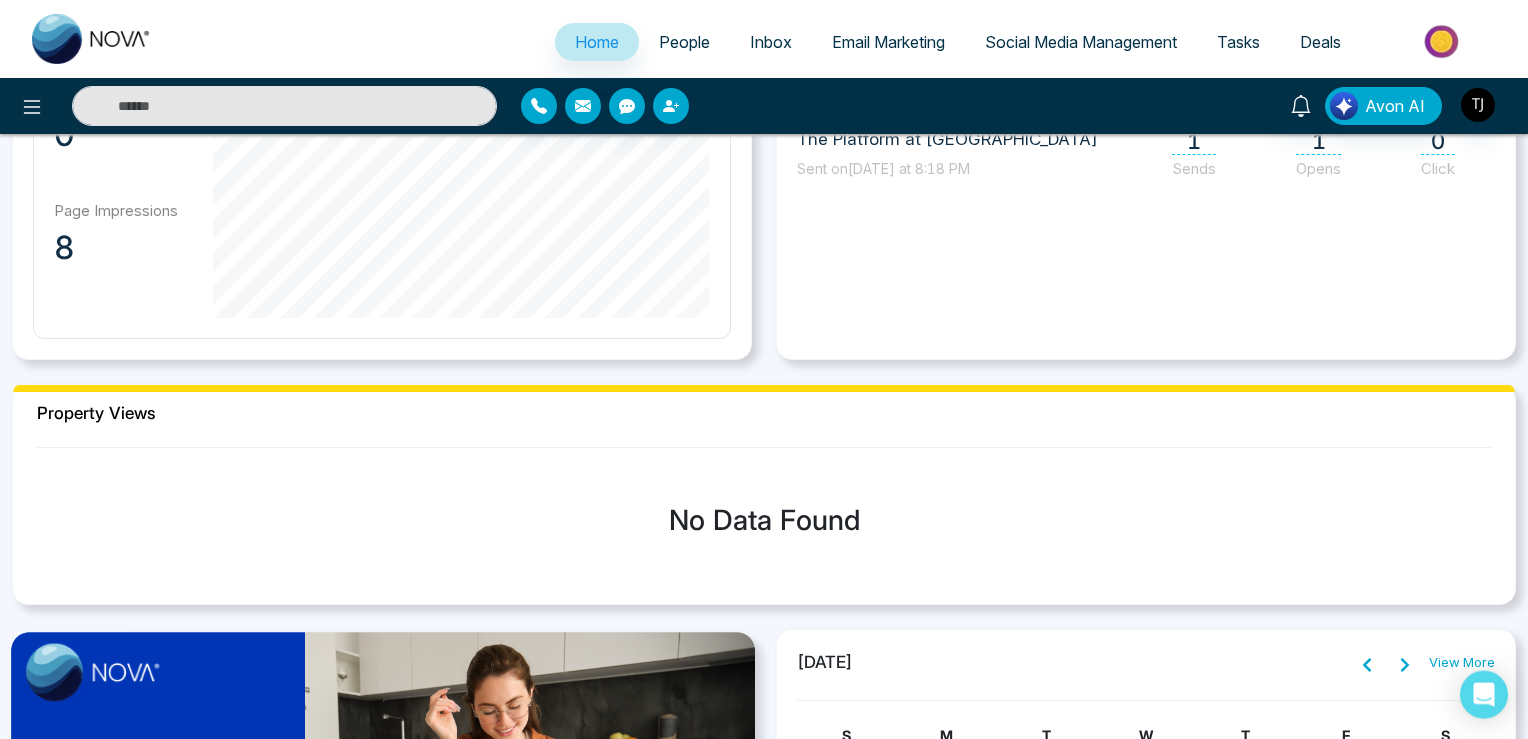 scroll, scrollTop: 950, scrollLeft: 0, axis: vertical 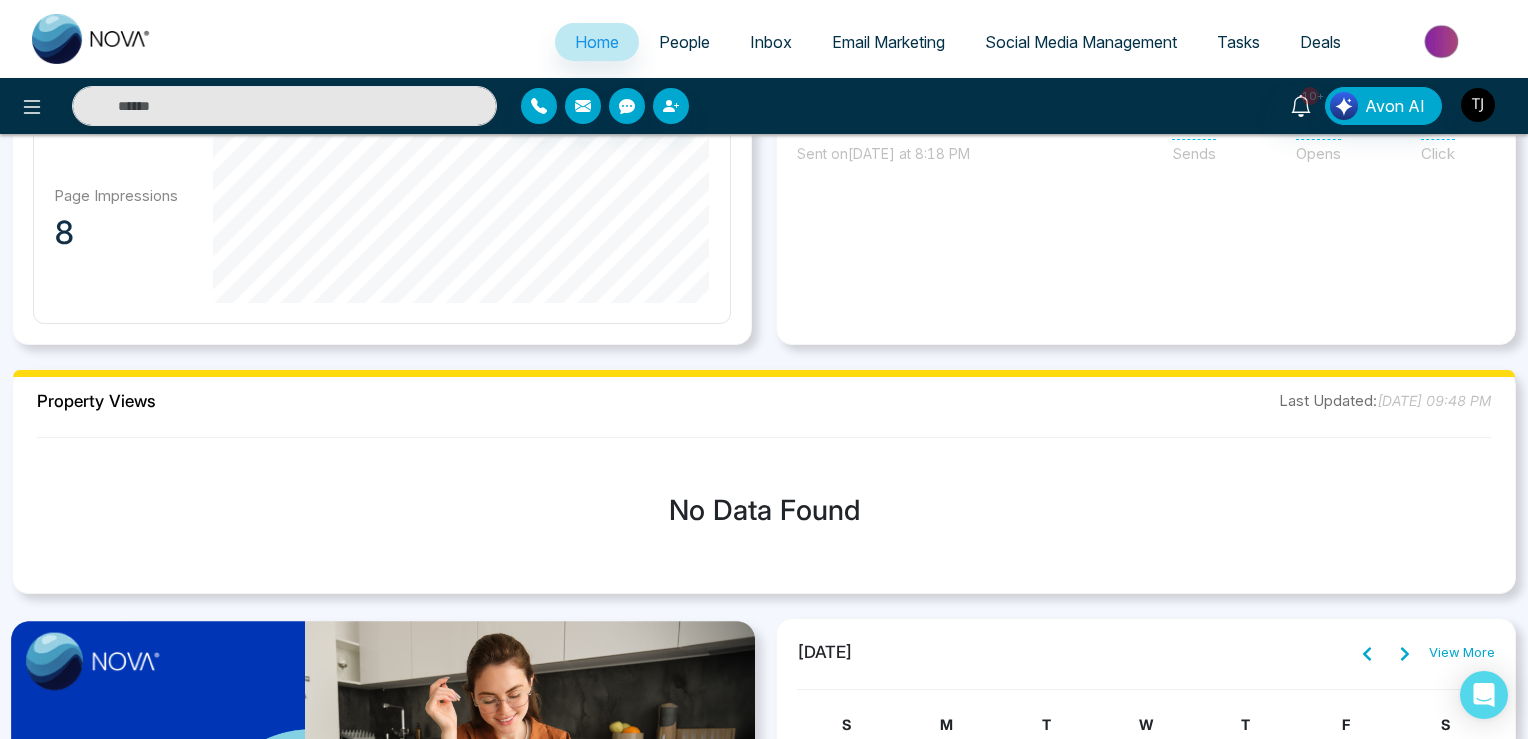 click at bounding box center (1478, 105) 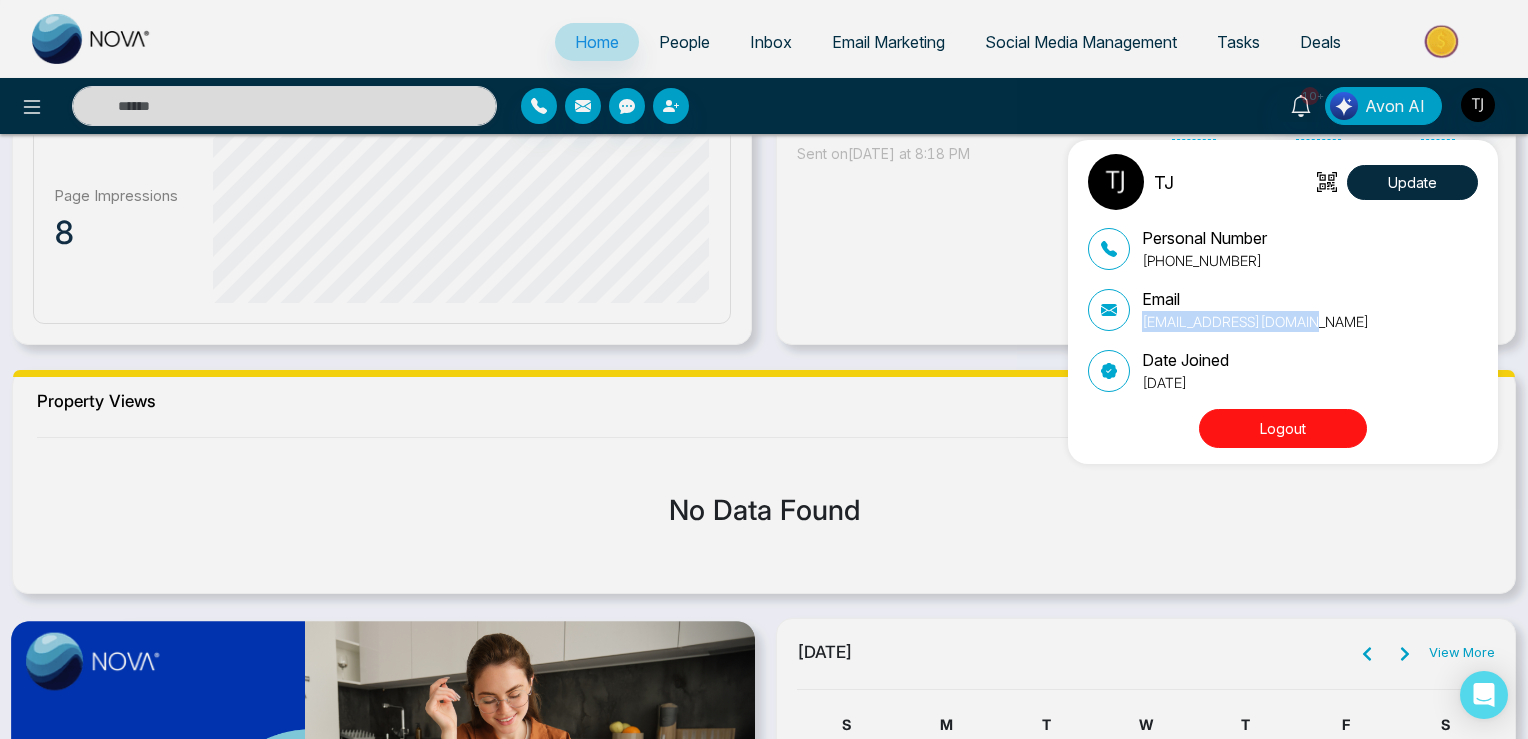 drag, startPoint x: 1139, startPoint y: 322, endPoint x: 1305, endPoint y: 330, distance: 166.19266 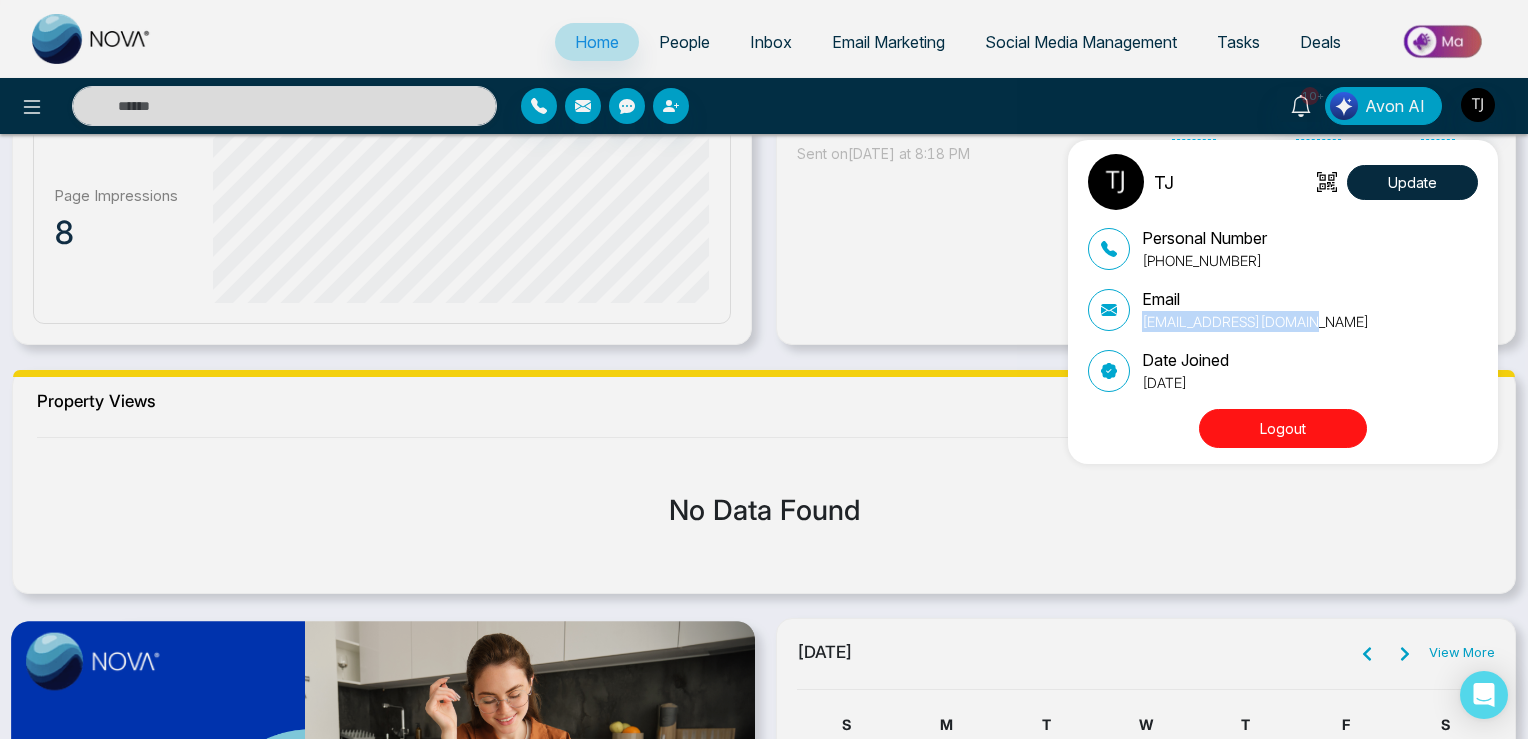 click on "Email tirstonjames@gmail.com" at bounding box center [1283, 309] 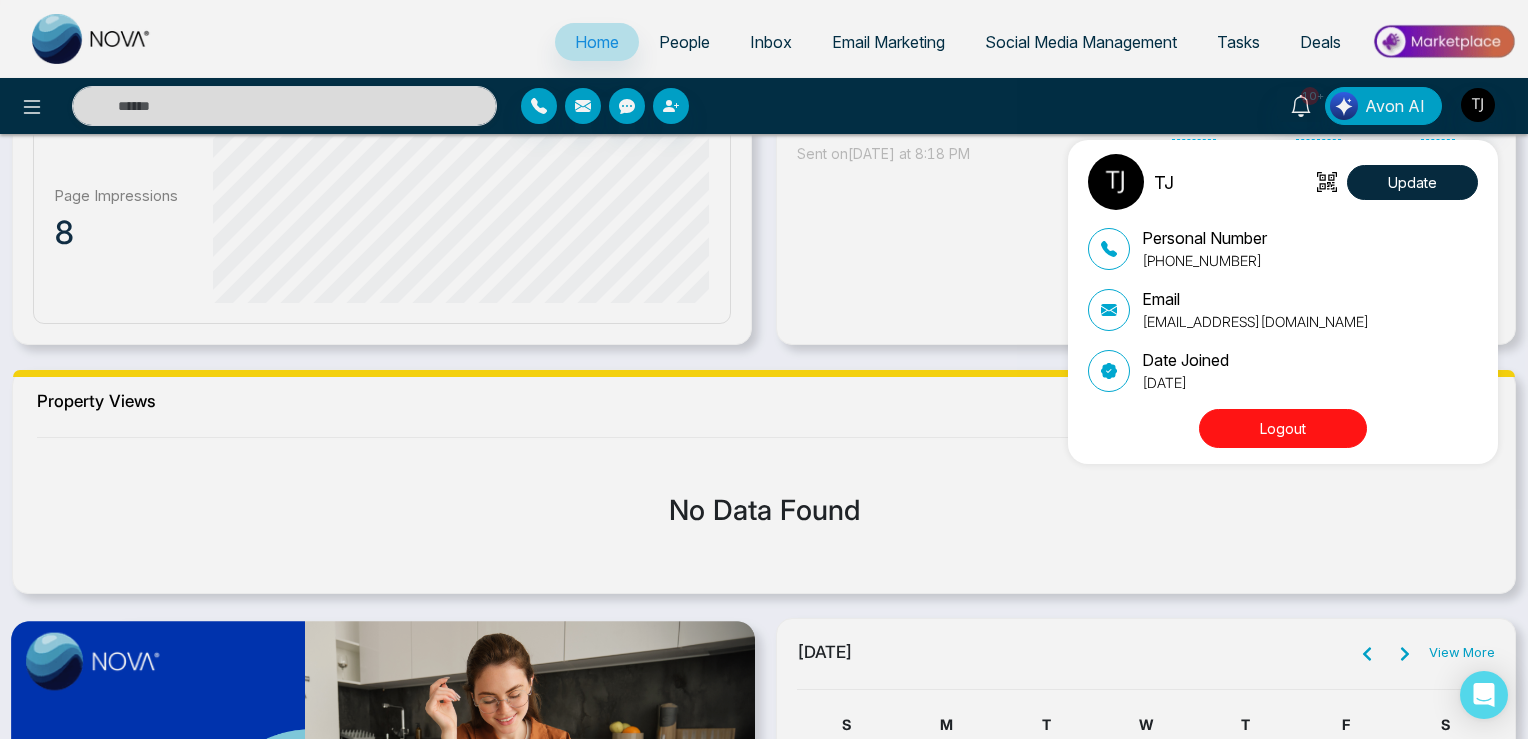 click on "TJ Update Personal Number +16472175256 Email tirstonjames@gmail.com Date Joined September 18, 2024 Logout" at bounding box center [764, 369] 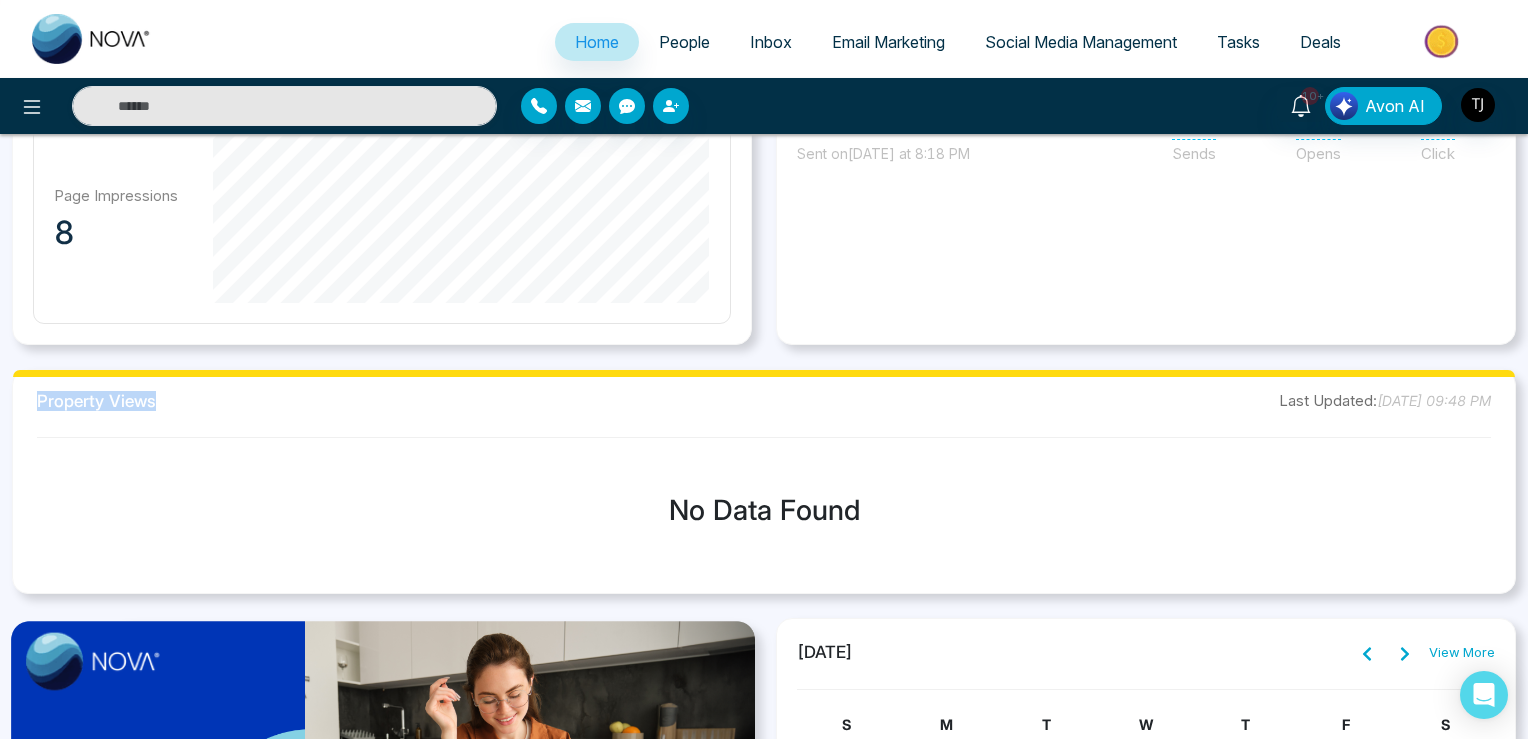 drag, startPoint x: 33, startPoint y: 399, endPoint x: 177, endPoint y: 388, distance: 144.41953 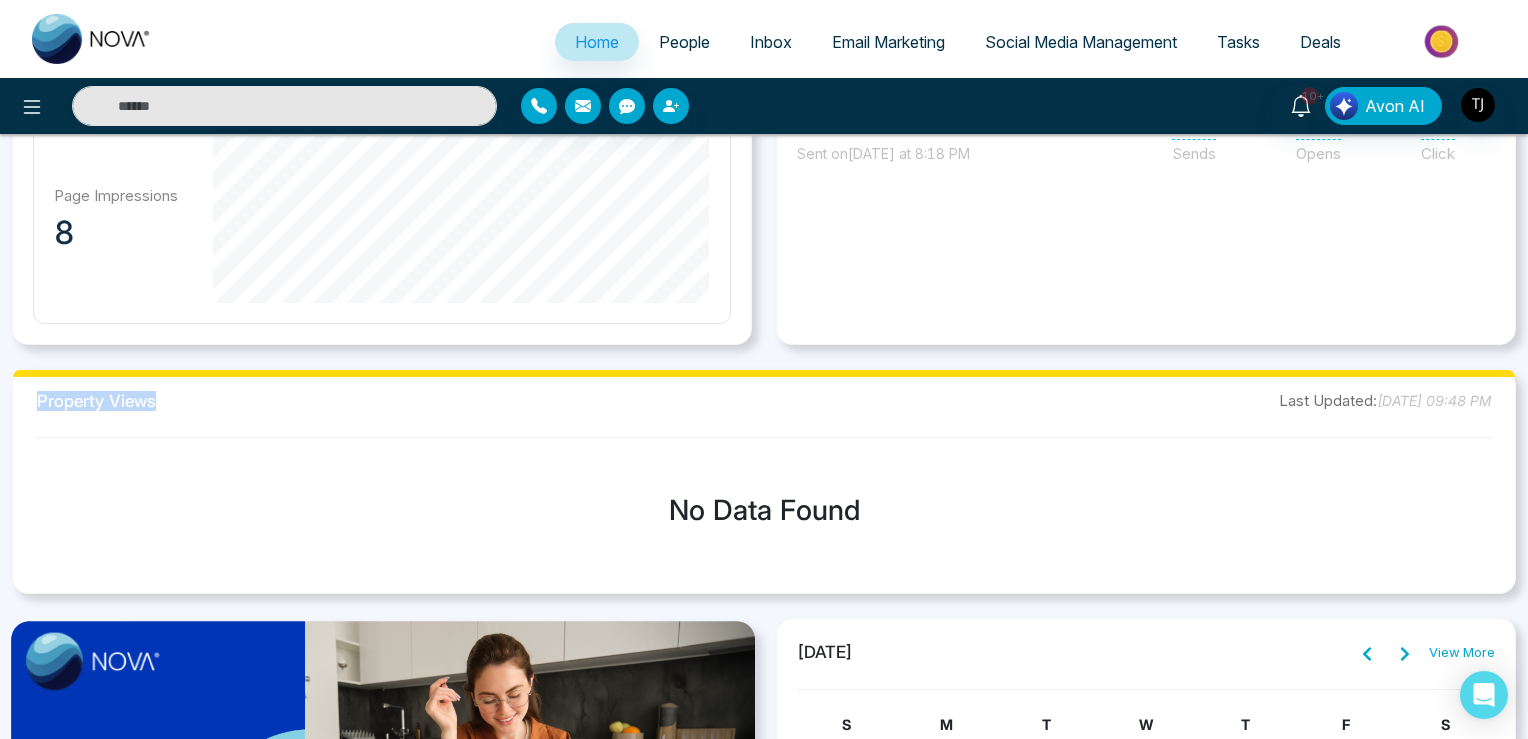 click on "Property Views Last Updated:  July 28, 2025, 09:48 PM No Data Found" at bounding box center [764, 481] 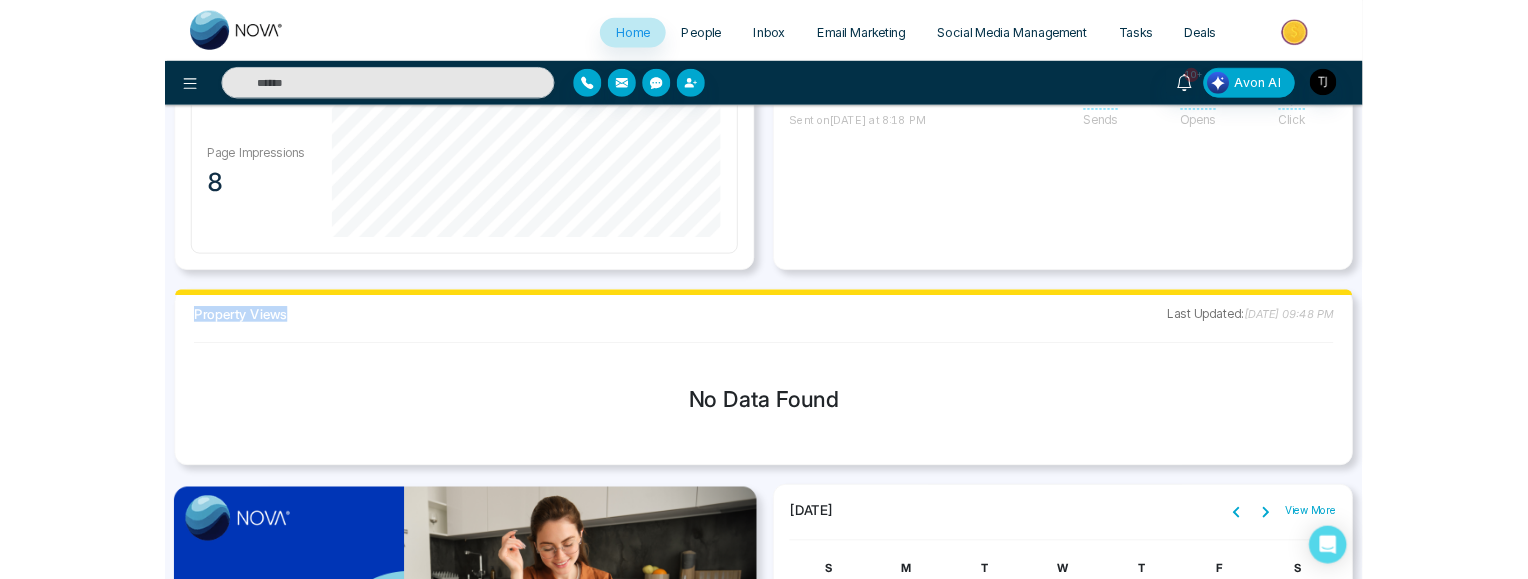 scroll, scrollTop: 1372, scrollLeft: 0, axis: vertical 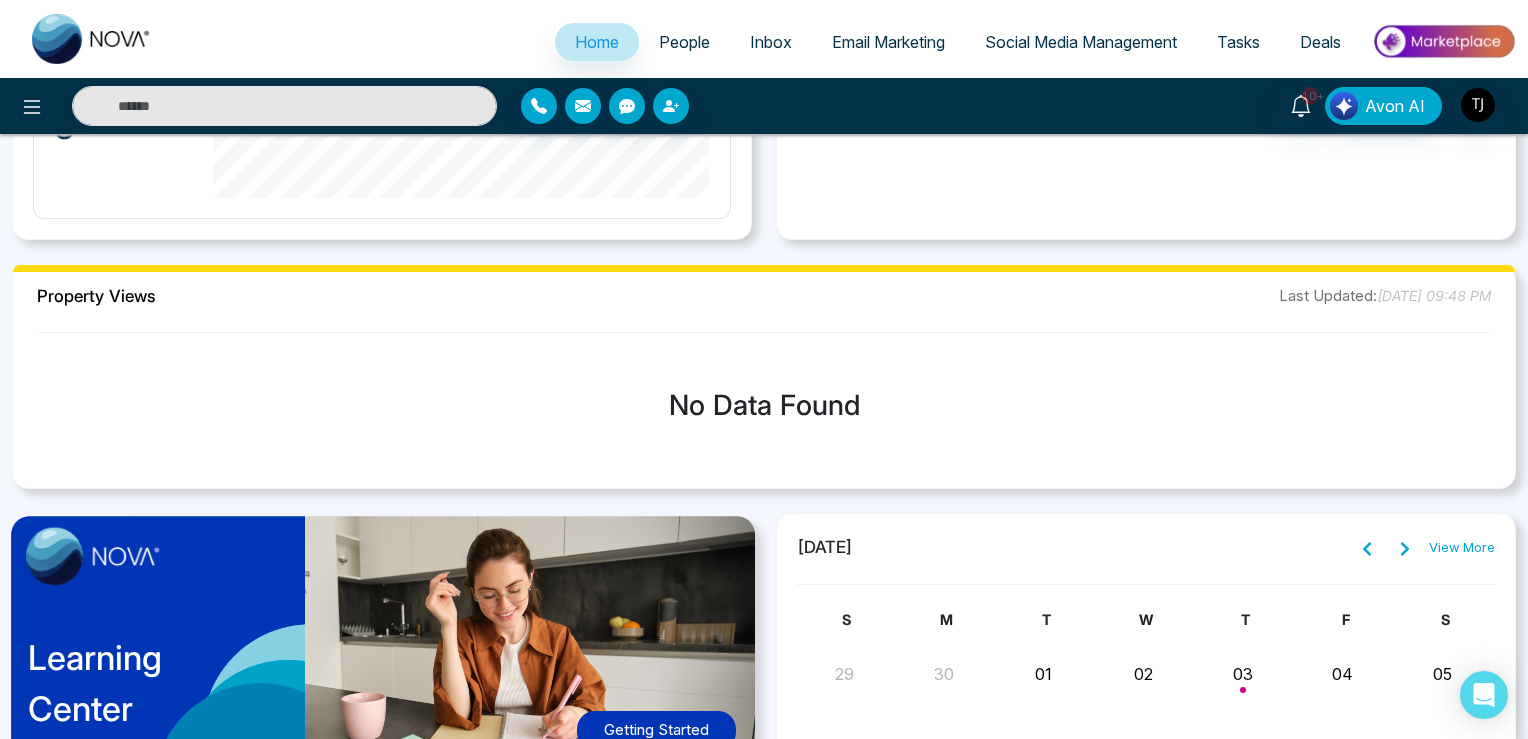 click on "Property Views Last Updated:  July 28, 2025, 09:48 PM No Data Found" at bounding box center (764, 376) 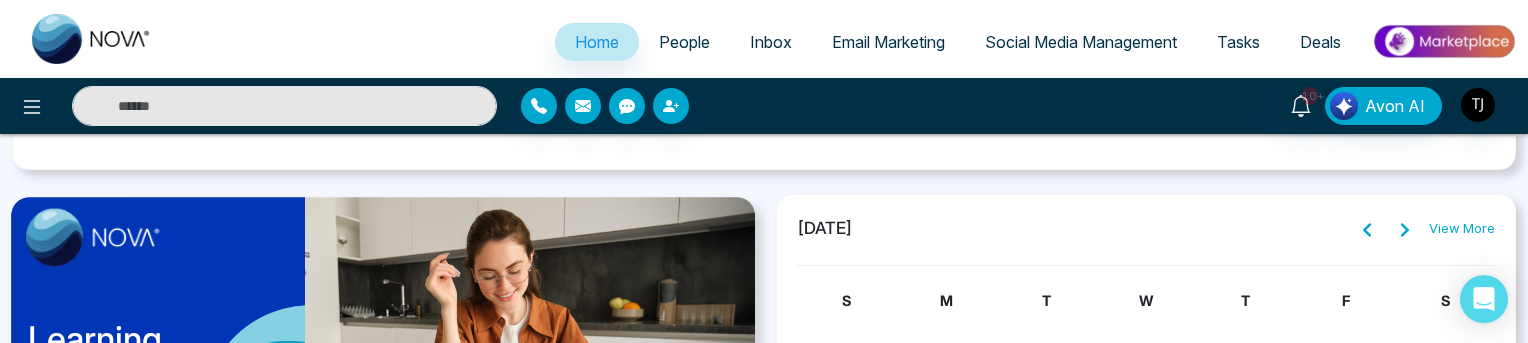 scroll, scrollTop: 1795, scrollLeft: 0, axis: vertical 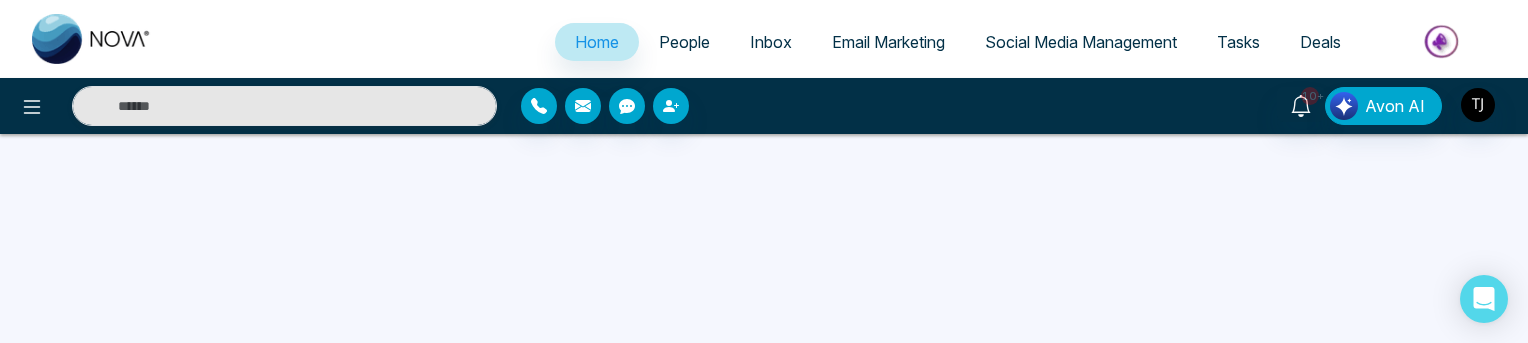select on "*" 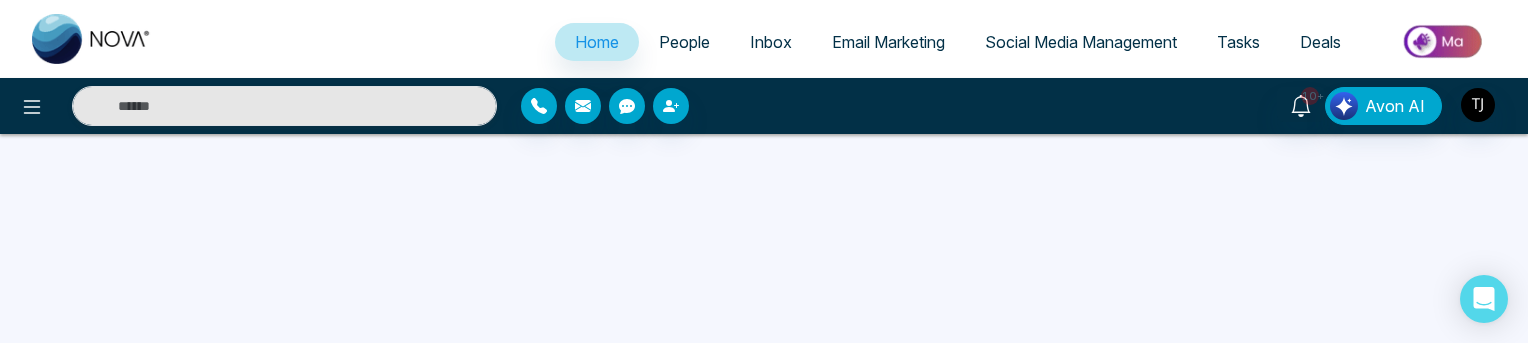 select on "*" 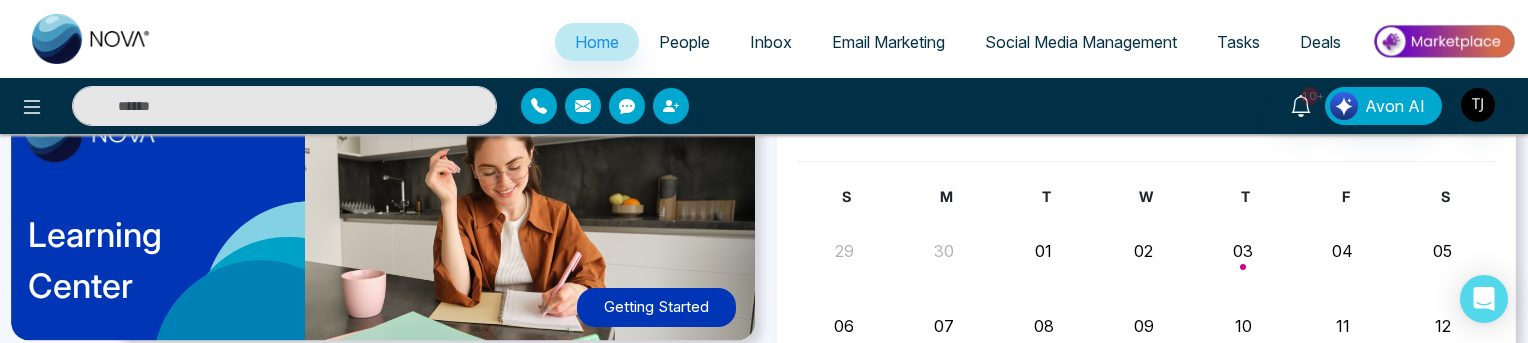 scroll, scrollTop: 1789, scrollLeft: 0, axis: vertical 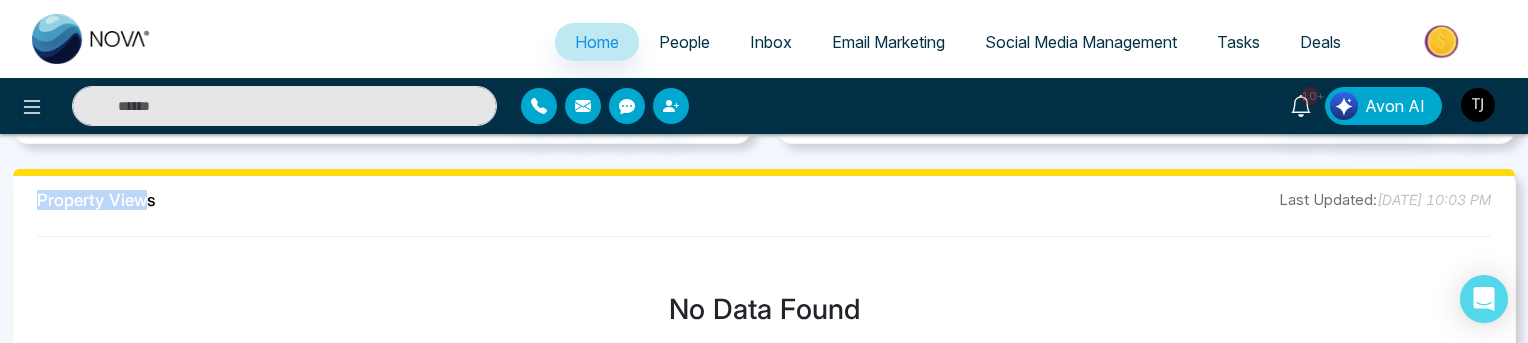 drag, startPoint x: 39, startPoint y: 197, endPoint x: 147, endPoint y: 194, distance: 108.04166 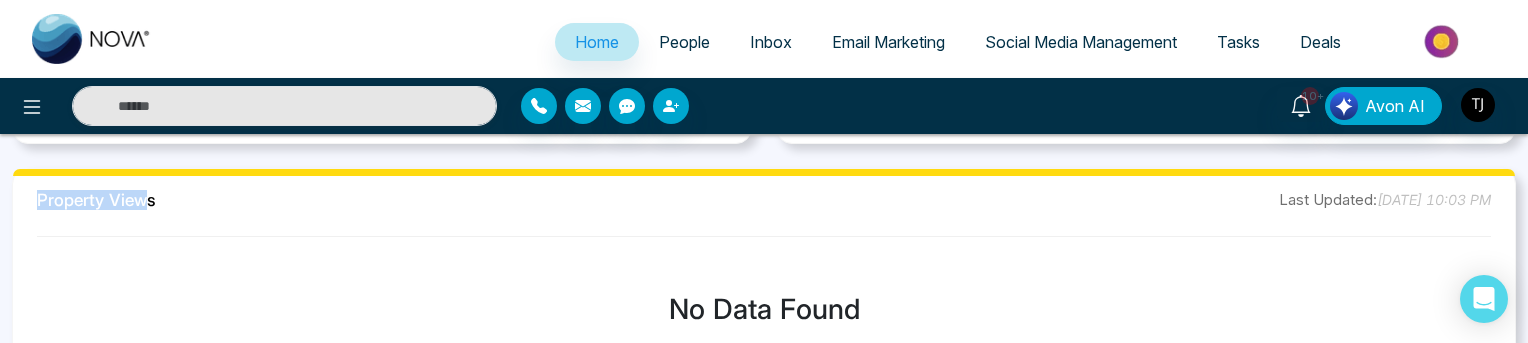click on "Property Views" at bounding box center [96, 200] 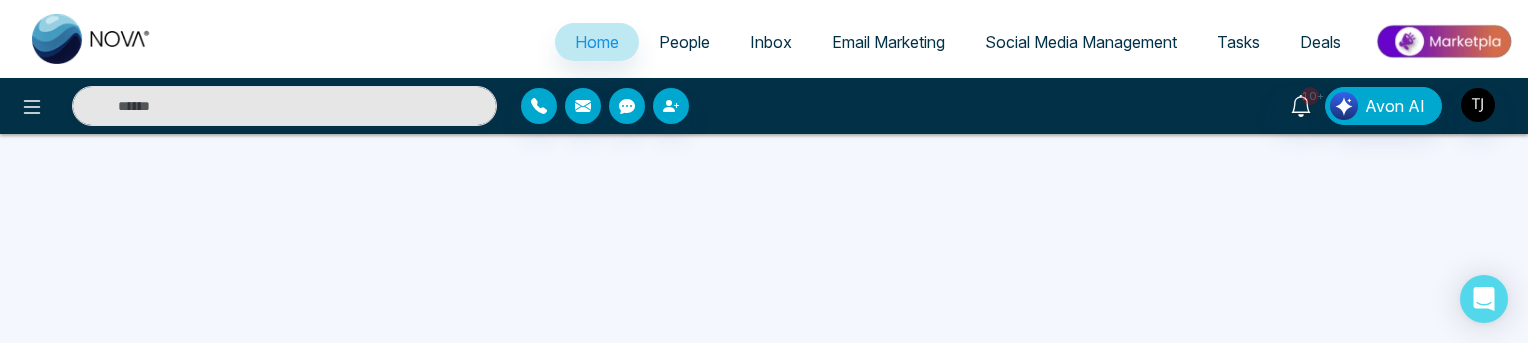 select on "*" 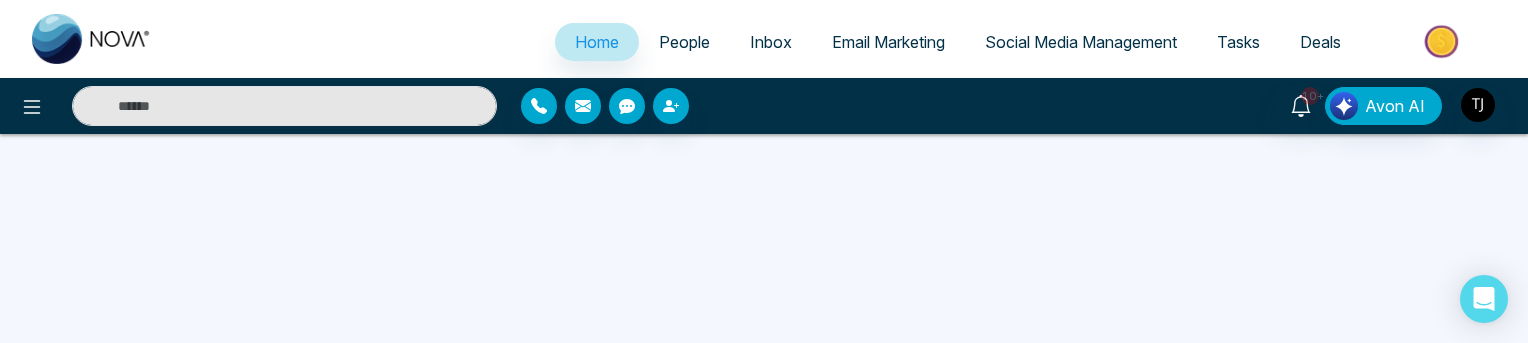 select on "*" 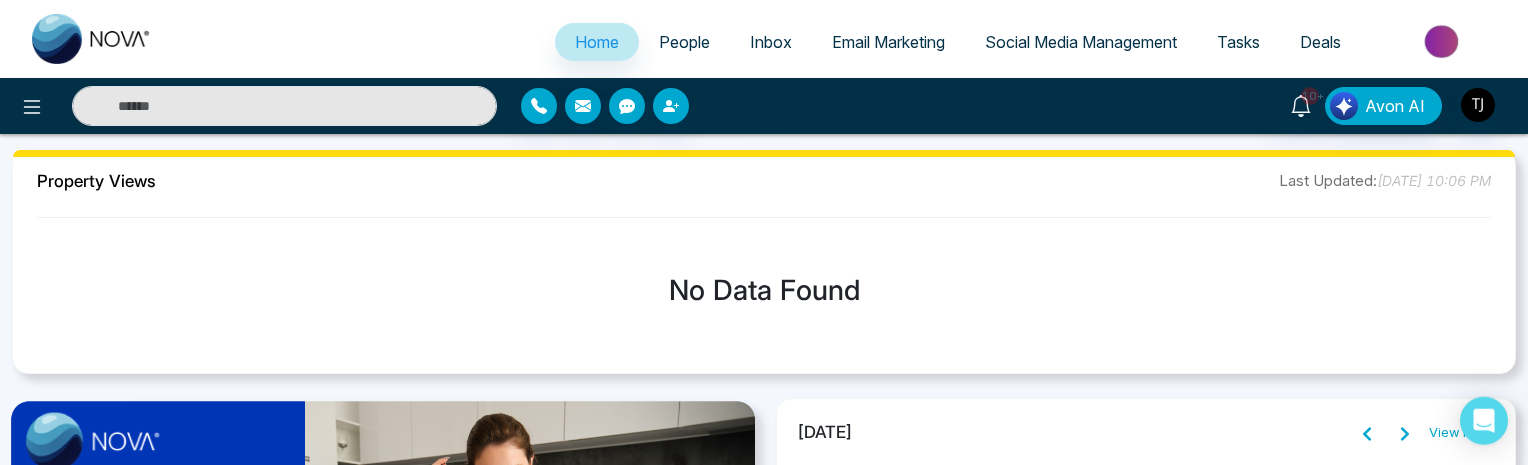 scroll, scrollTop: 1516, scrollLeft: 0, axis: vertical 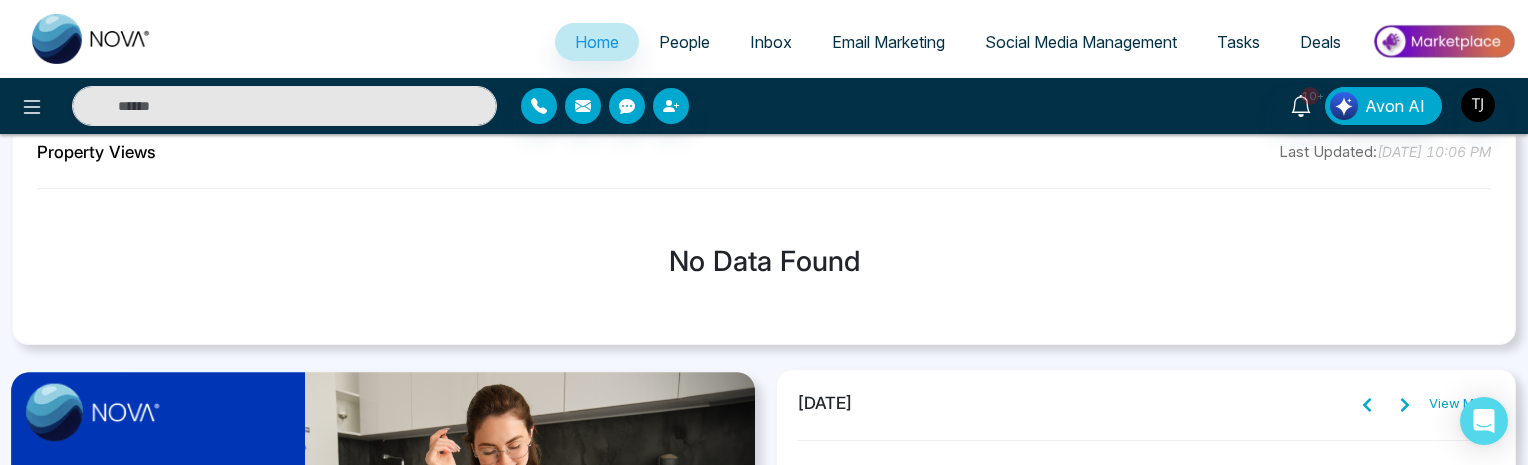 click on "People" at bounding box center [684, 42] 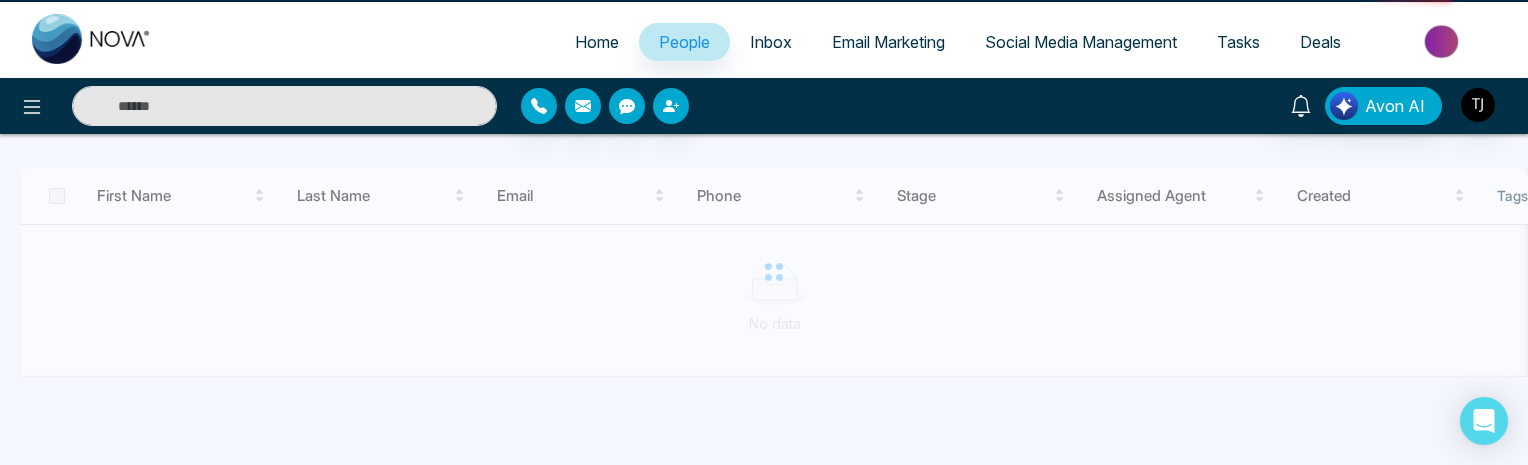 scroll, scrollTop: 0, scrollLeft: 0, axis: both 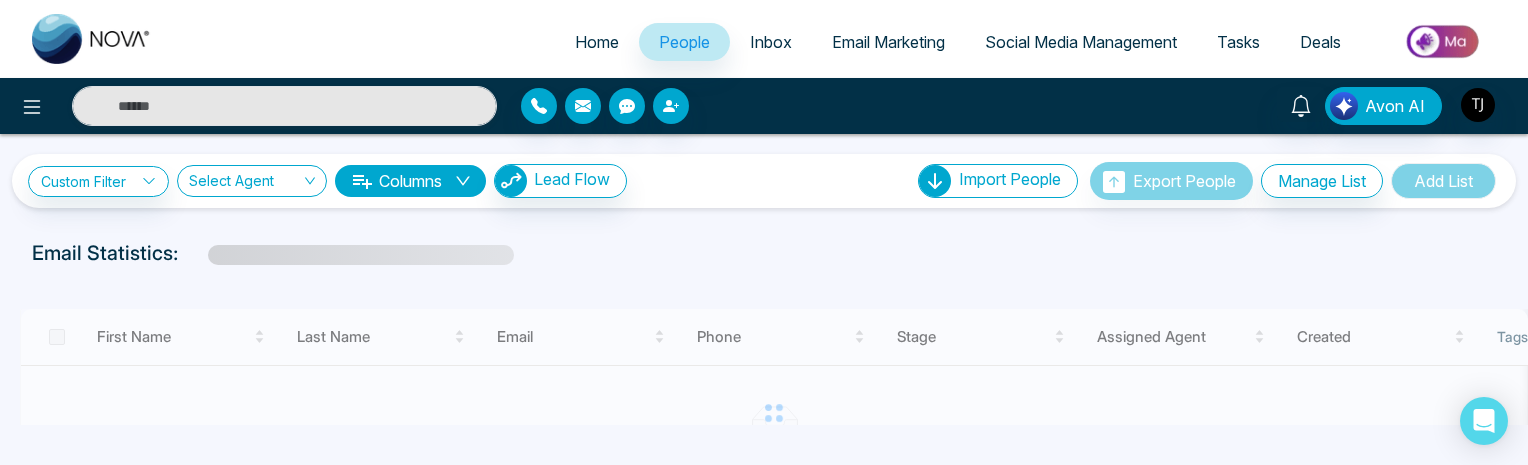 click on "Home" at bounding box center [597, 42] 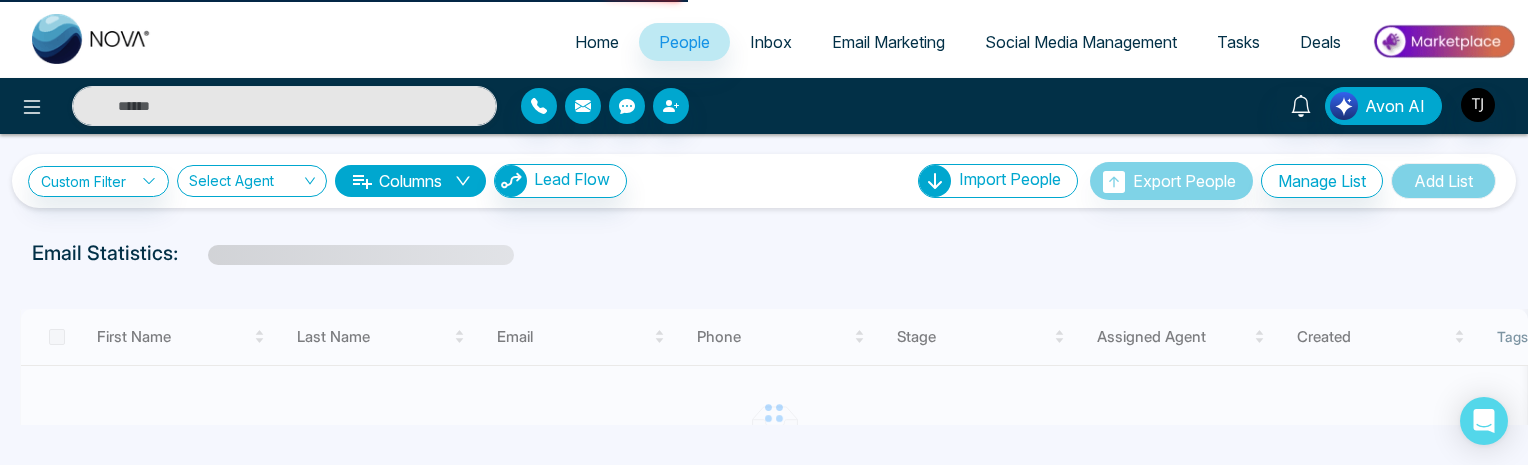 select on "*" 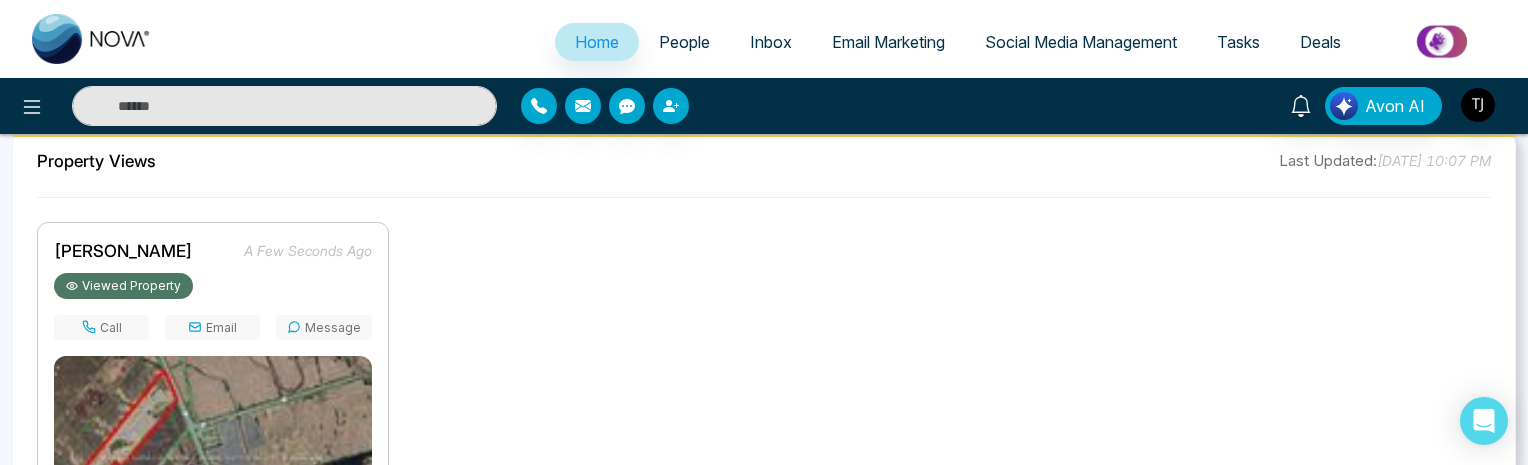 scroll, scrollTop: 1584, scrollLeft: 0, axis: vertical 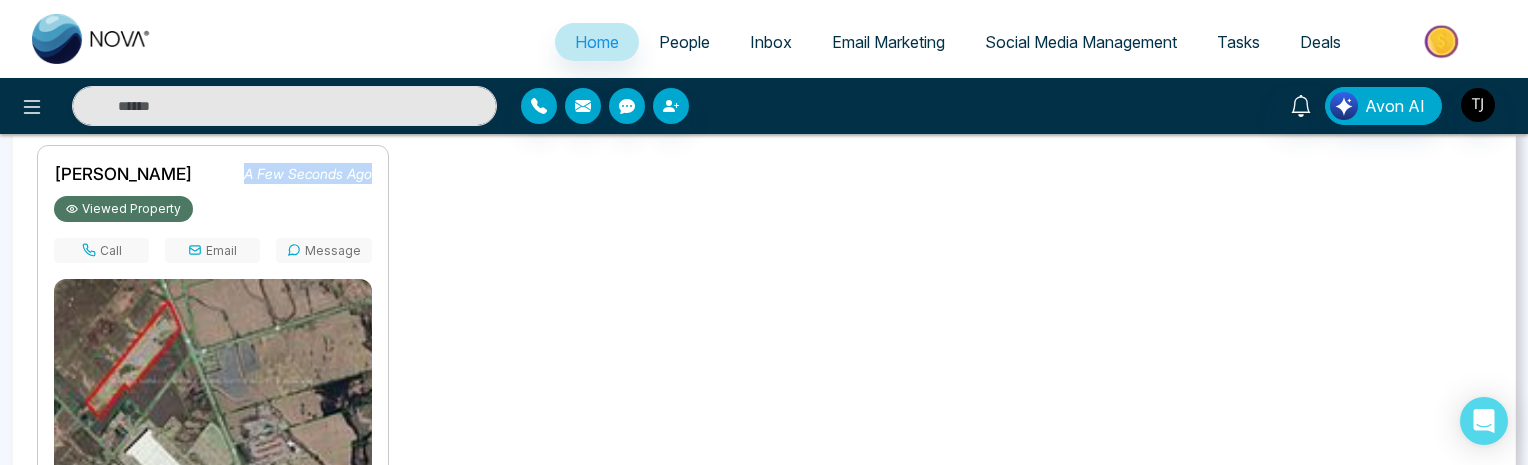 drag, startPoint x: 234, startPoint y: 167, endPoint x: 372, endPoint y: 167, distance: 138 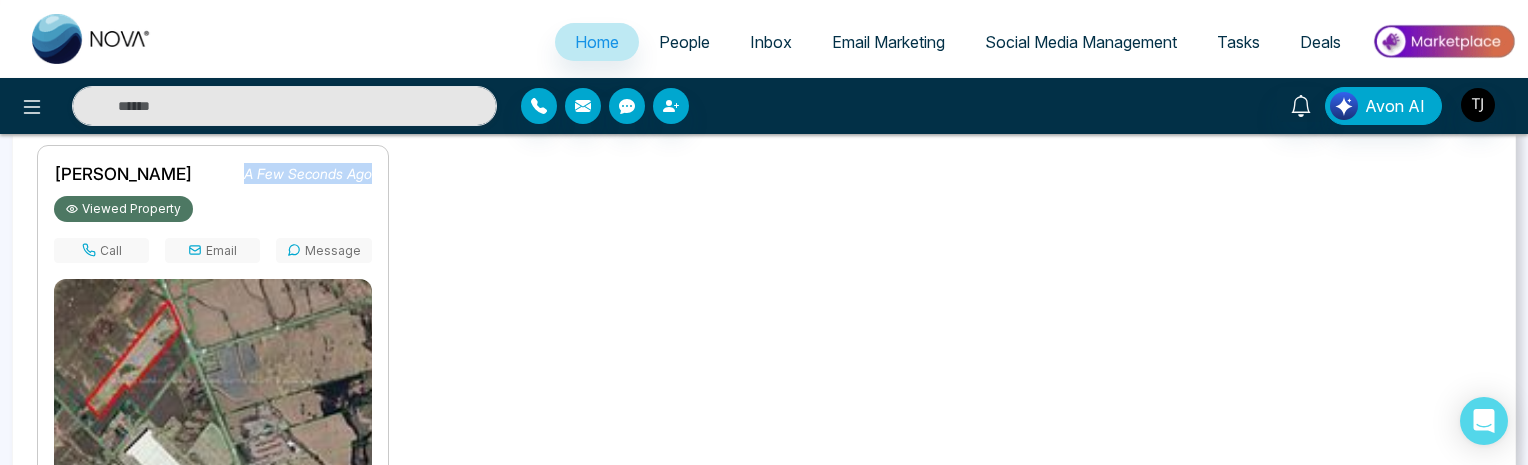 click on "[PERSON_NAME] a few seconds ago   Viewed Property  Call  Email  Message [STREET_ADDRESS]" at bounding box center [213, 345] 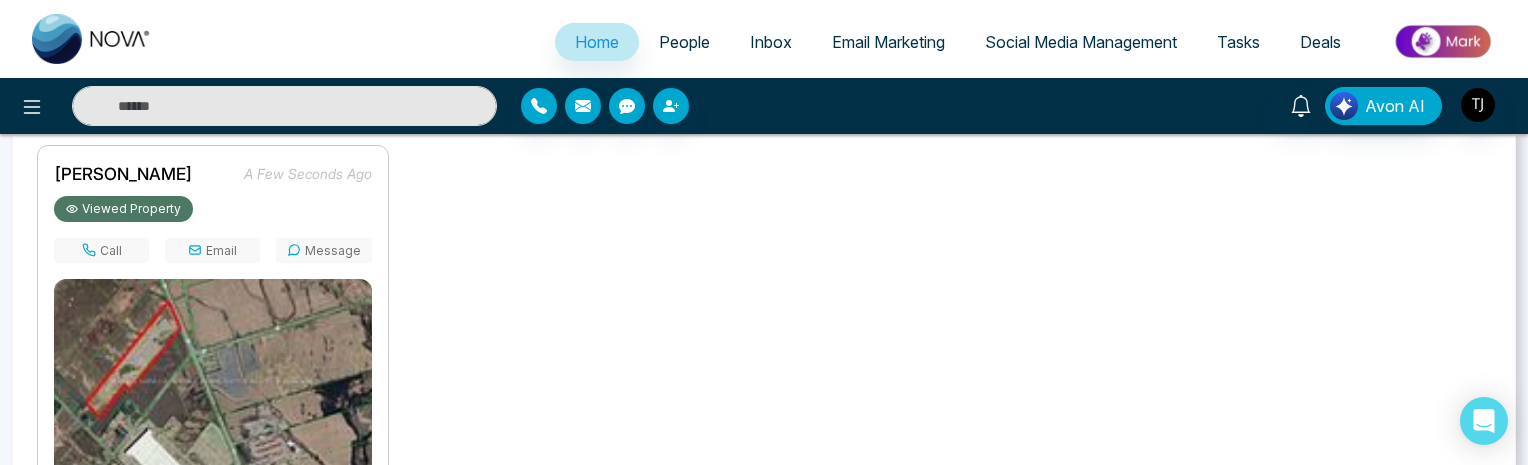 click on "[PERSON_NAME] a few seconds ago   Viewed Property  Call  Email  Message [STREET_ADDRESS]" at bounding box center (764, 337) 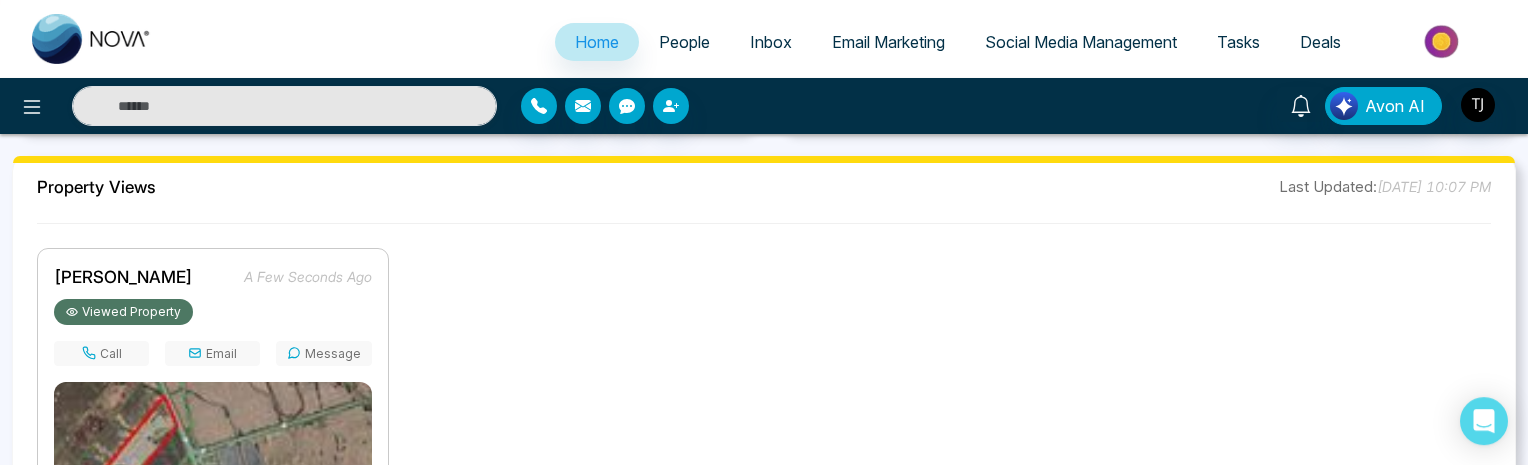 scroll, scrollTop: 1478, scrollLeft: 0, axis: vertical 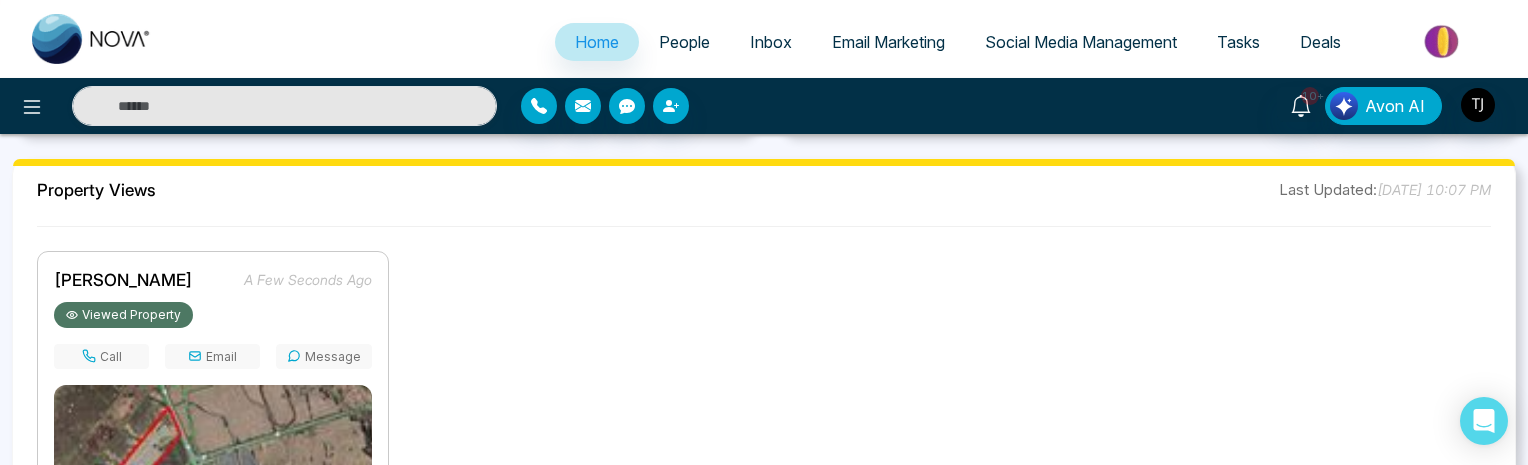 drag, startPoint x: 1209, startPoint y: 190, endPoint x: 1483, endPoint y: 190, distance: 274 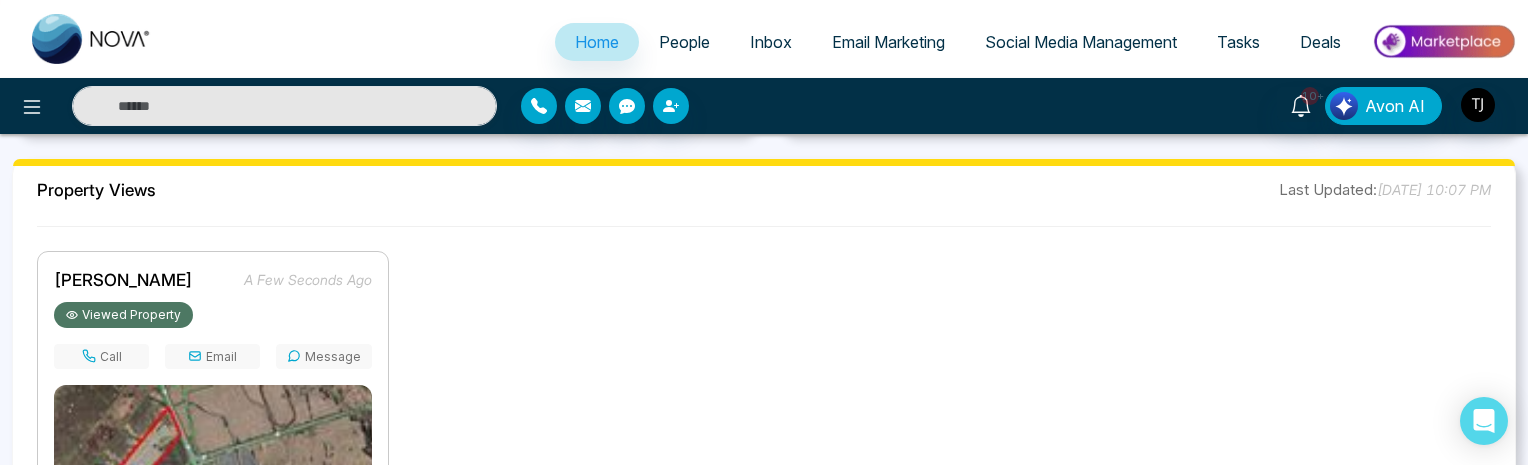 click on "Property Views Last Updated:  [DATE] 10:07 PM" at bounding box center [764, 189] 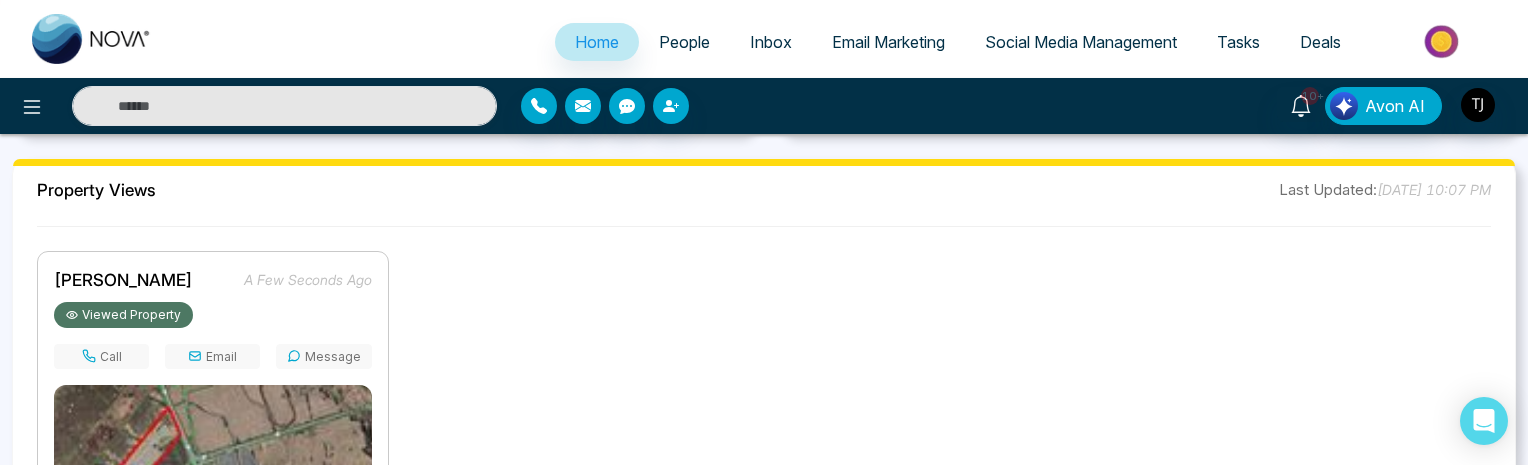 click on "Property Views Last Updated:  [DATE] 10:07 PM" at bounding box center [764, 189] 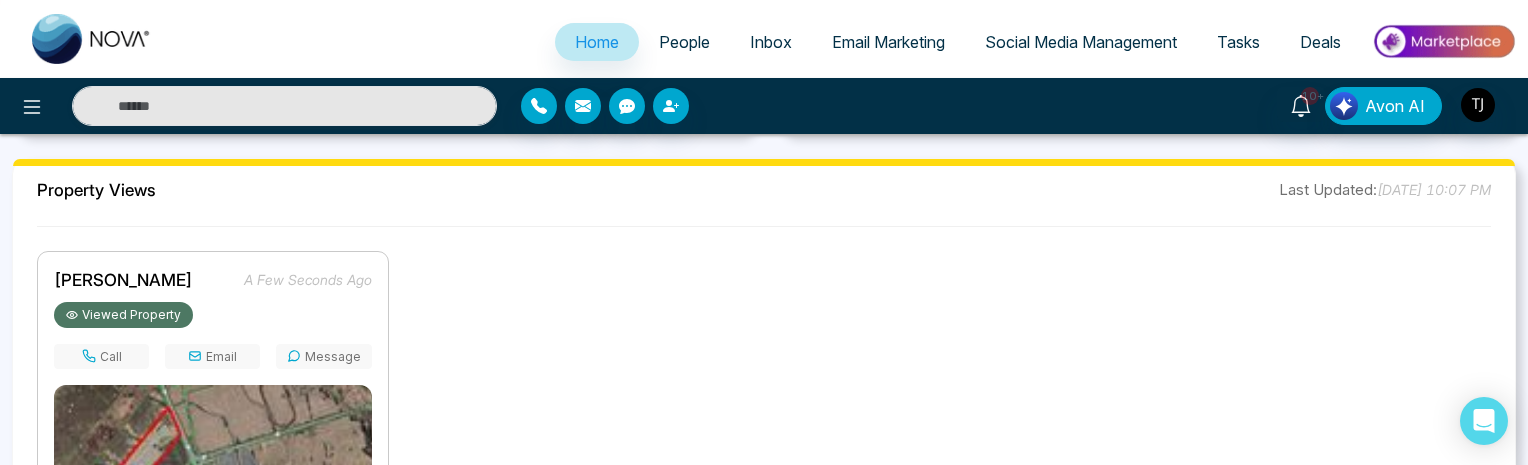 click on "Property Views Last Updated:  [DATE] 10:07 PM" at bounding box center (764, 189) 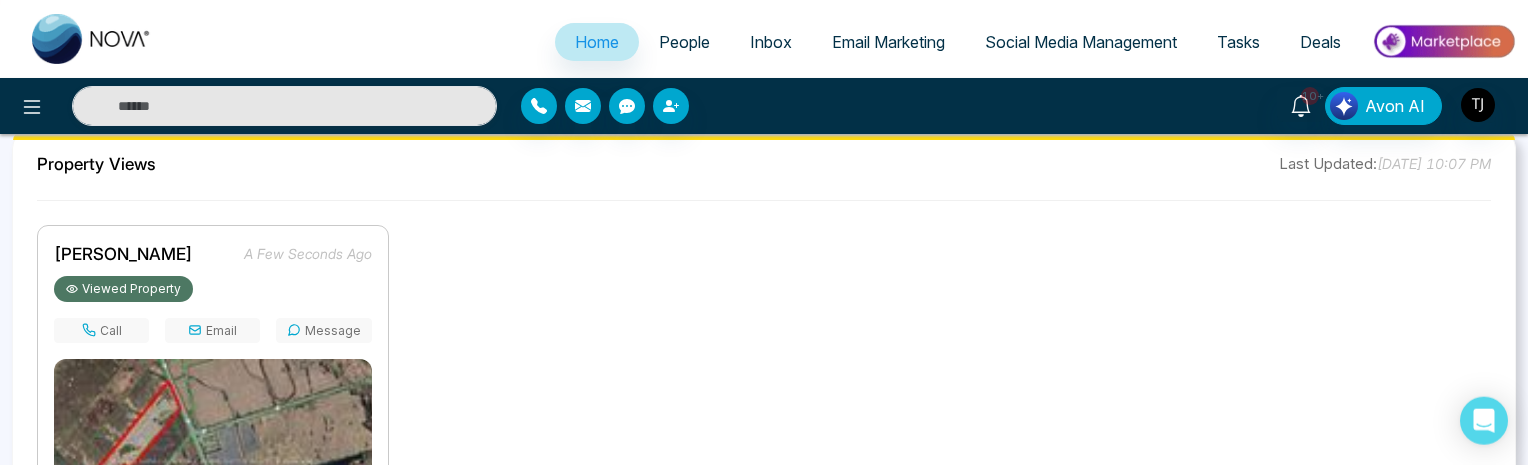 scroll, scrollTop: 1372, scrollLeft: 0, axis: vertical 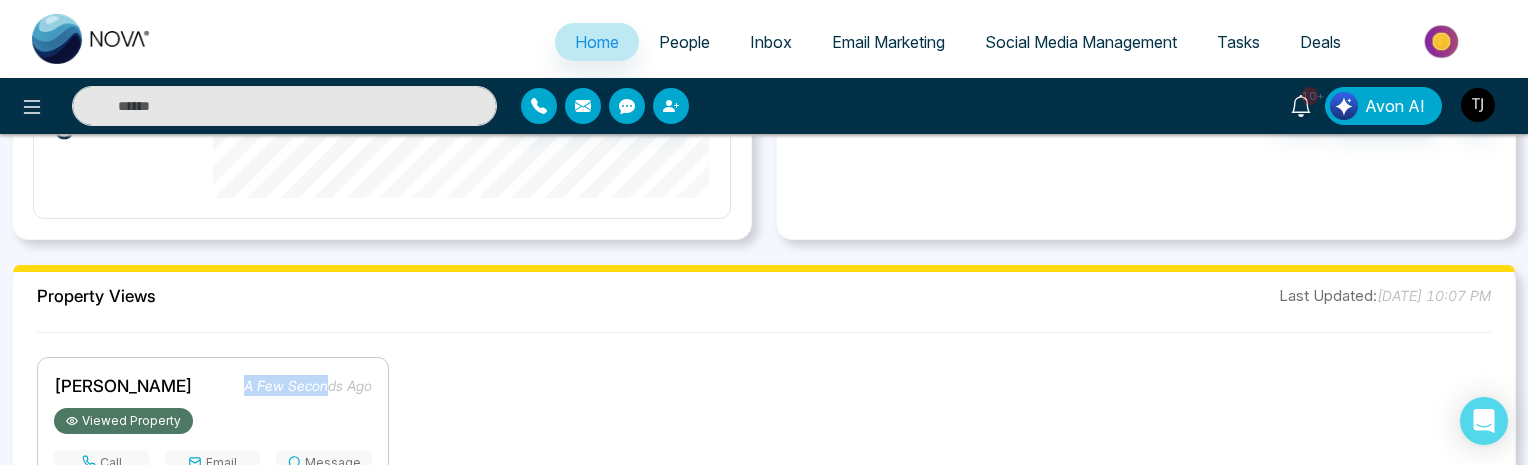 drag, startPoint x: 236, startPoint y: 383, endPoint x: 322, endPoint y: 381, distance: 86.023254 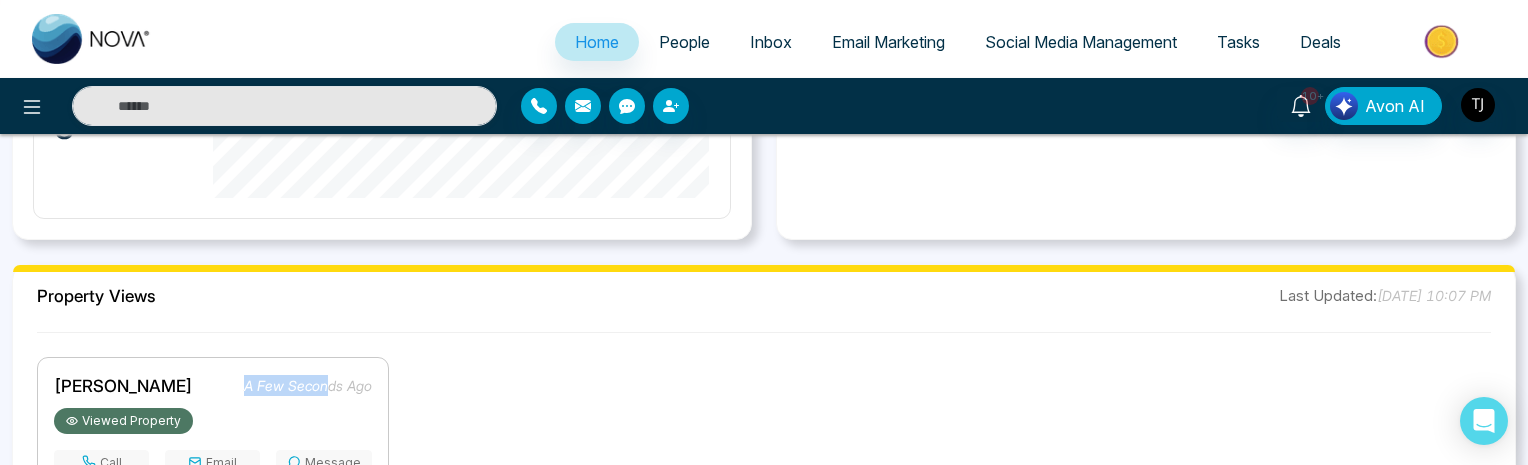 click on "[PERSON_NAME] a few seconds ago" at bounding box center [213, 386] 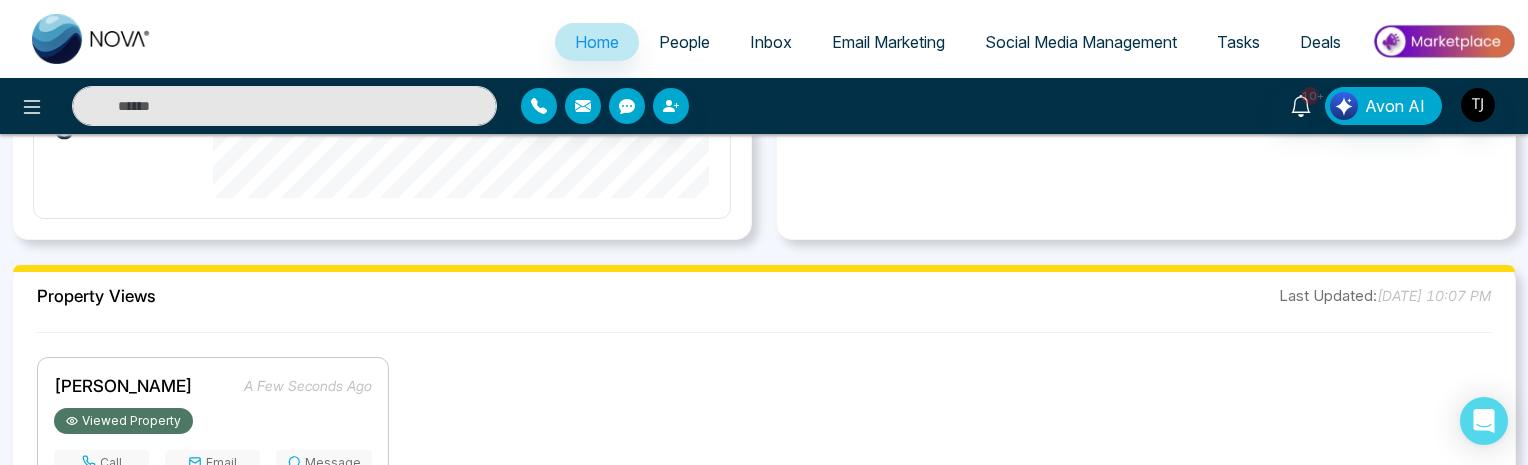 click on "Property Views Last Updated:  [DATE] 10:07 PM" at bounding box center (764, 295) 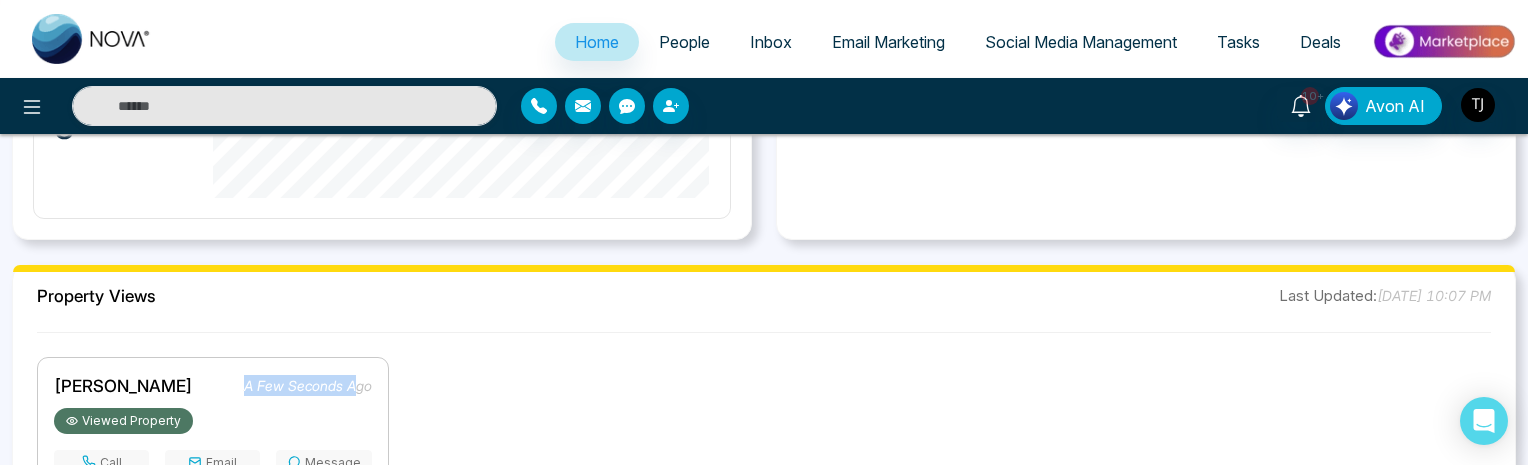 drag, startPoint x: 236, startPoint y: 391, endPoint x: 388, endPoint y: 378, distance: 152.5549 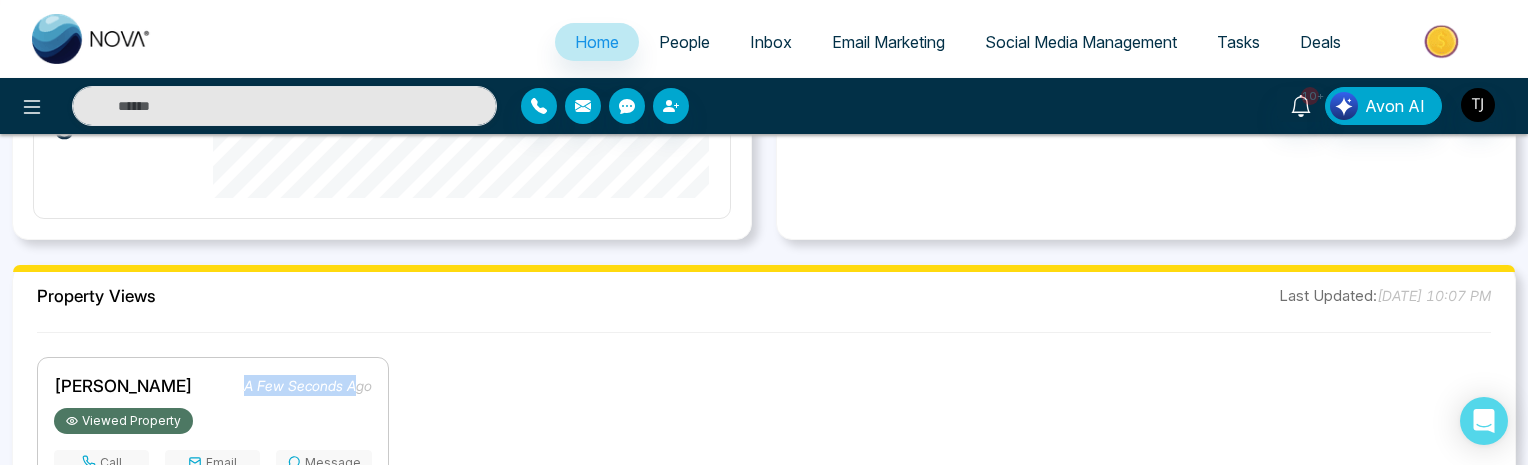 click on "[PERSON_NAME] a few seconds ago   Viewed Property  Call  Email  Message [STREET_ADDRESS]" at bounding box center [213, 557] 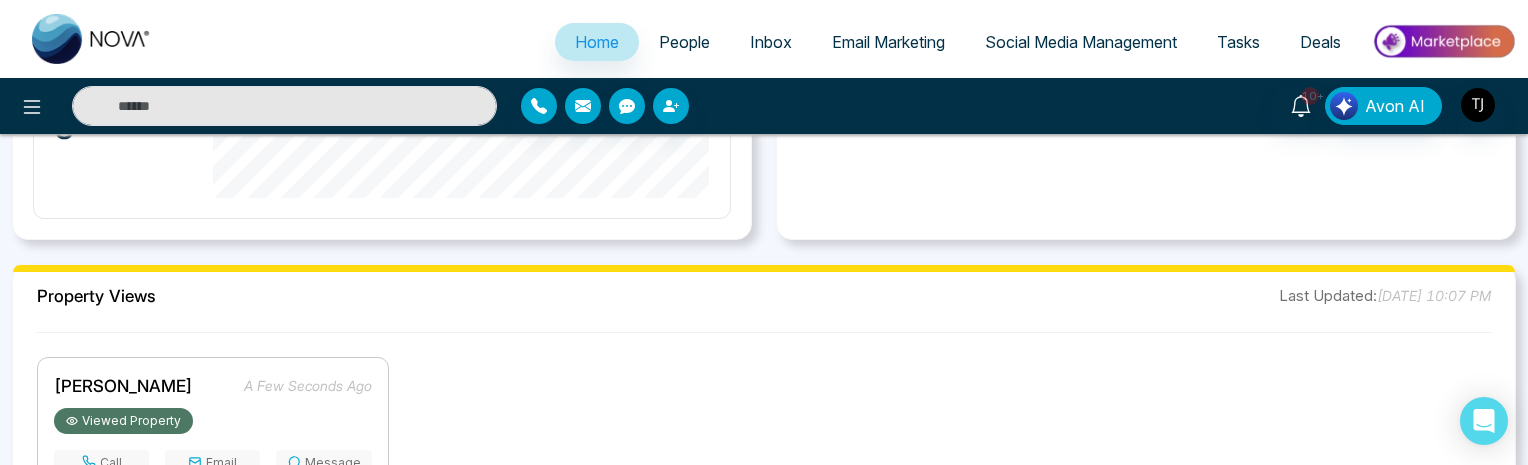 click on "Property Views Last Updated:  [DATE] 10:07 PM [PERSON_NAME] a few seconds ago   Viewed Property  Call  Email  Message [STREET_ADDRESS] Previous 1 Next" at bounding box center [764, 548] 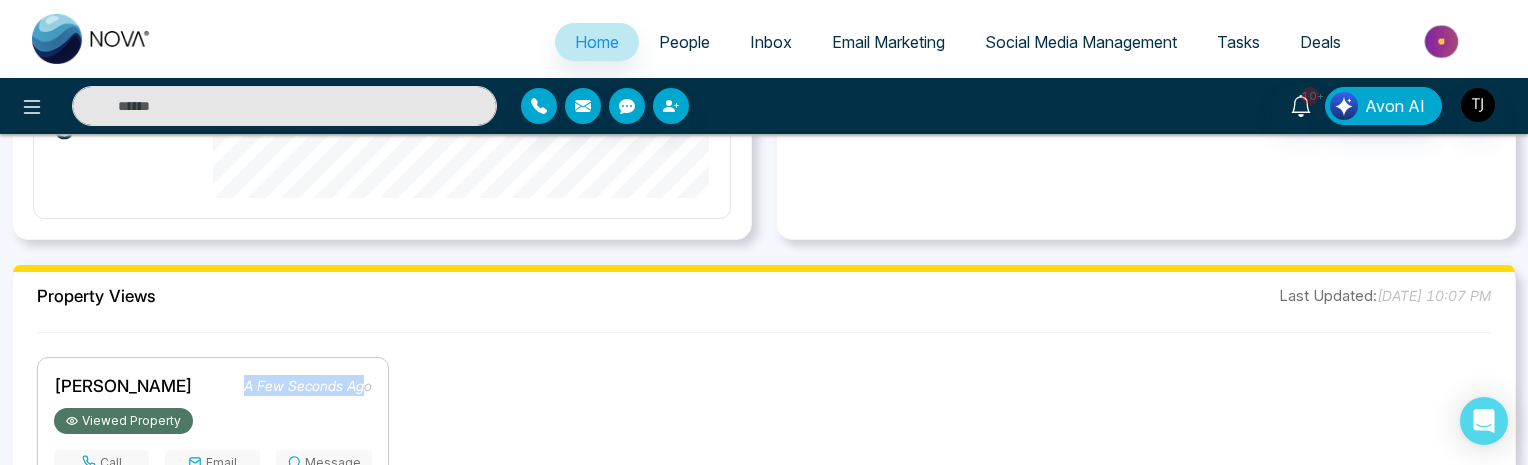 drag, startPoint x: 222, startPoint y: 378, endPoint x: 359, endPoint y: 378, distance: 137 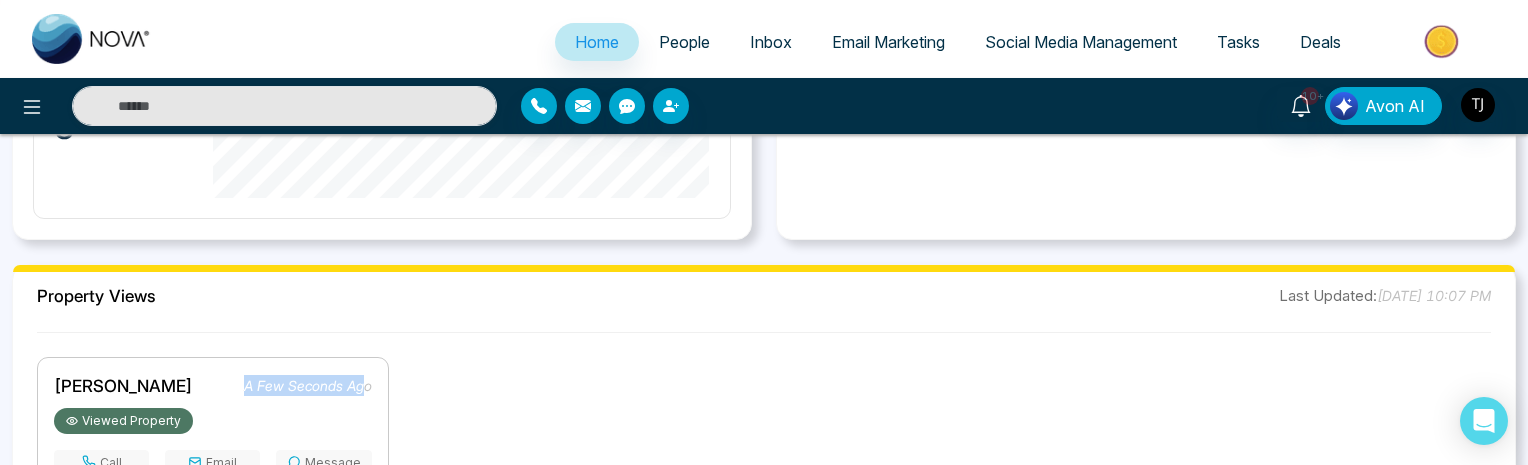 click on "[PERSON_NAME] a few seconds ago" at bounding box center [213, 386] 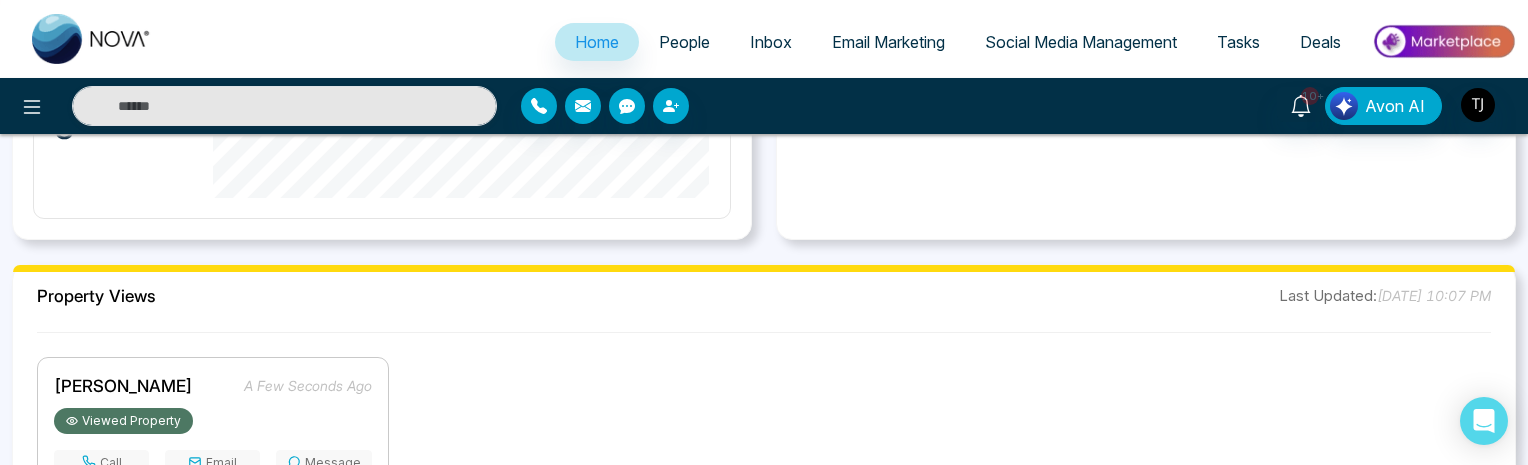 click on "Property Views Last Updated:  [DATE] 10:07 PM" at bounding box center (764, 295) 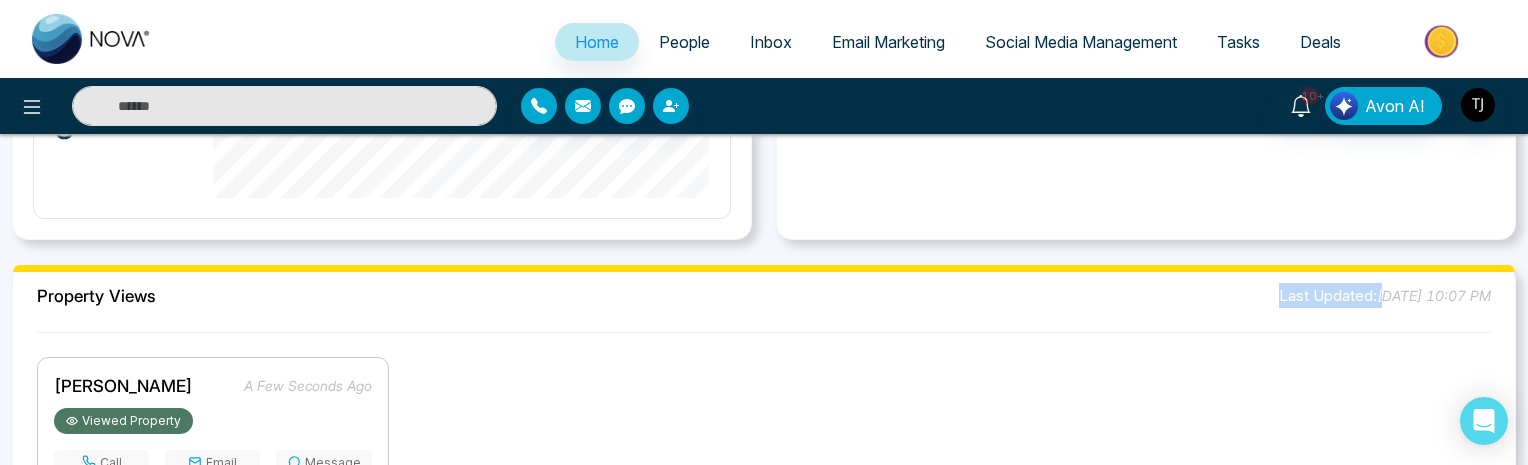 drag, startPoint x: 1210, startPoint y: 288, endPoint x: 1337, endPoint y: 298, distance: 127.39309 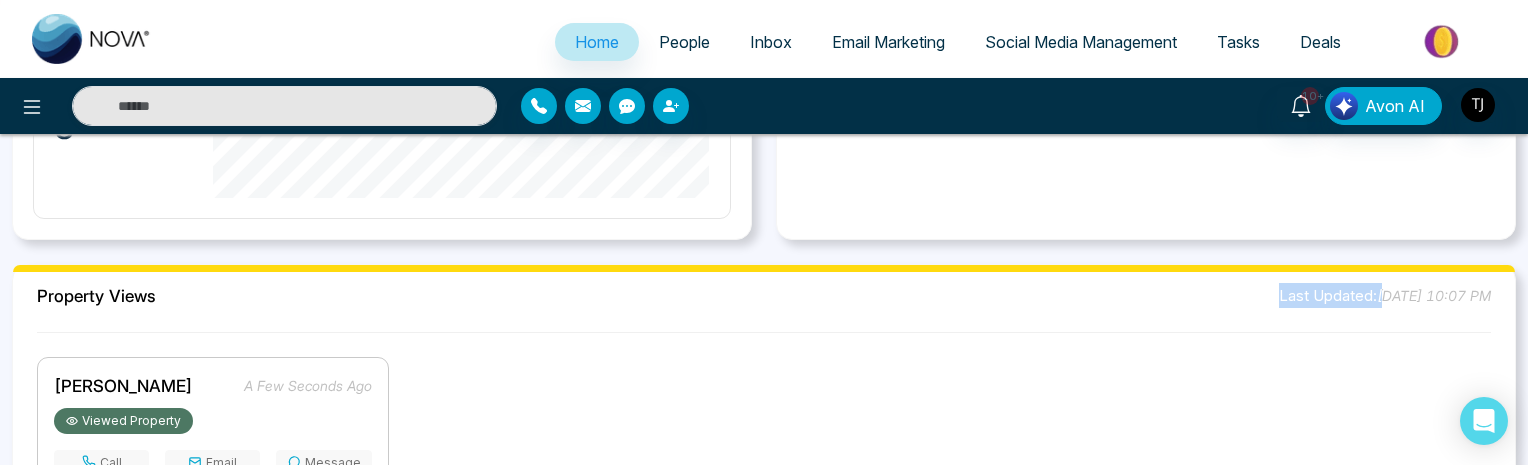 click on "Property Views Last Updated:  [DATE] 10:07 PM" at bounding box center [764, 295] 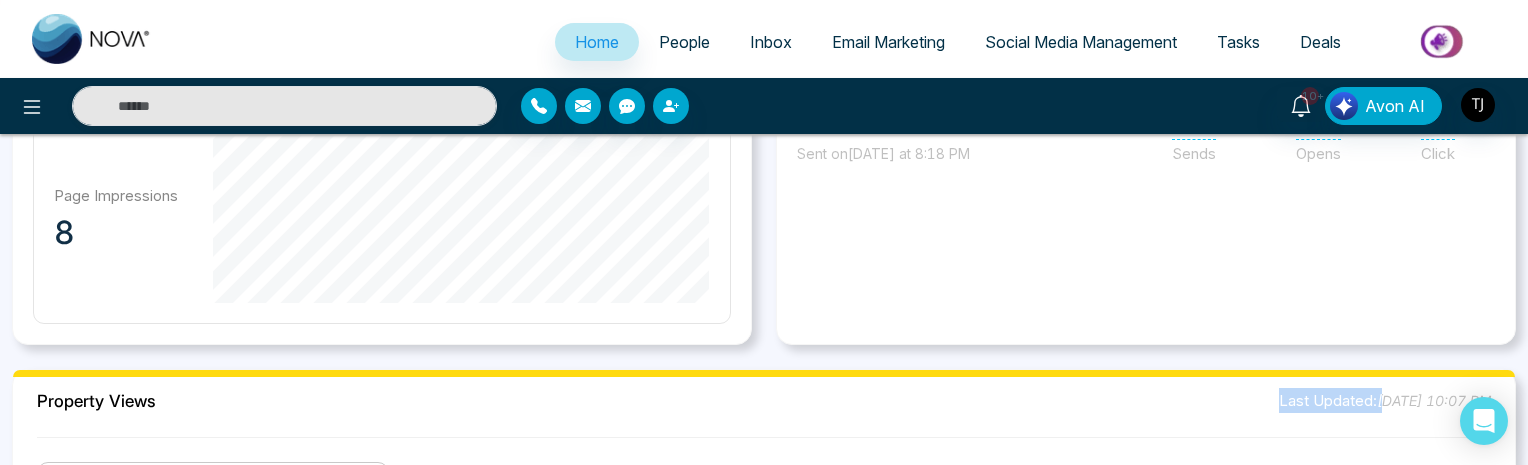 scroll, scrollTop: 1372, scrollLeft: 0, axis: vertical 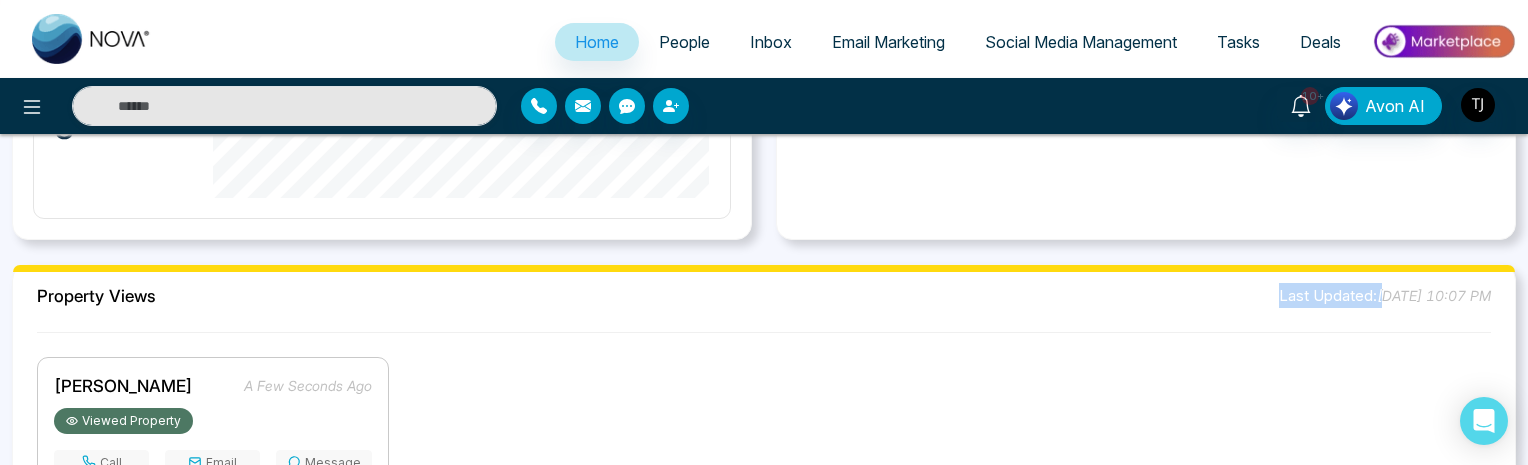 click on "People" at bounding box center (684, 42) 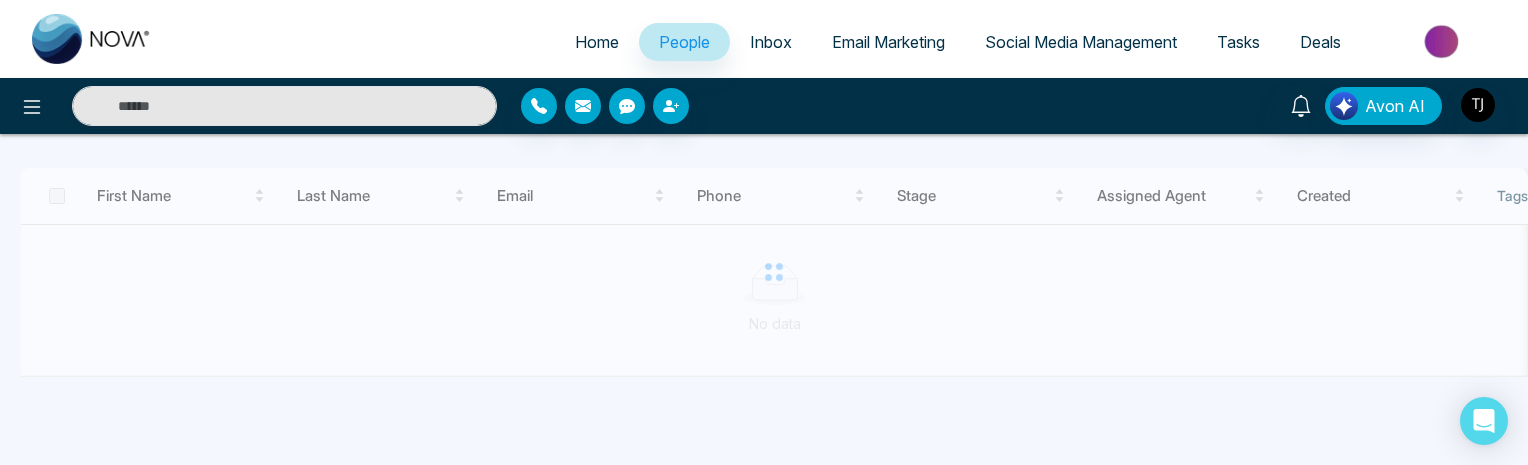 scroll, scrollTop: 0, scrollLeft: 0, axis: both 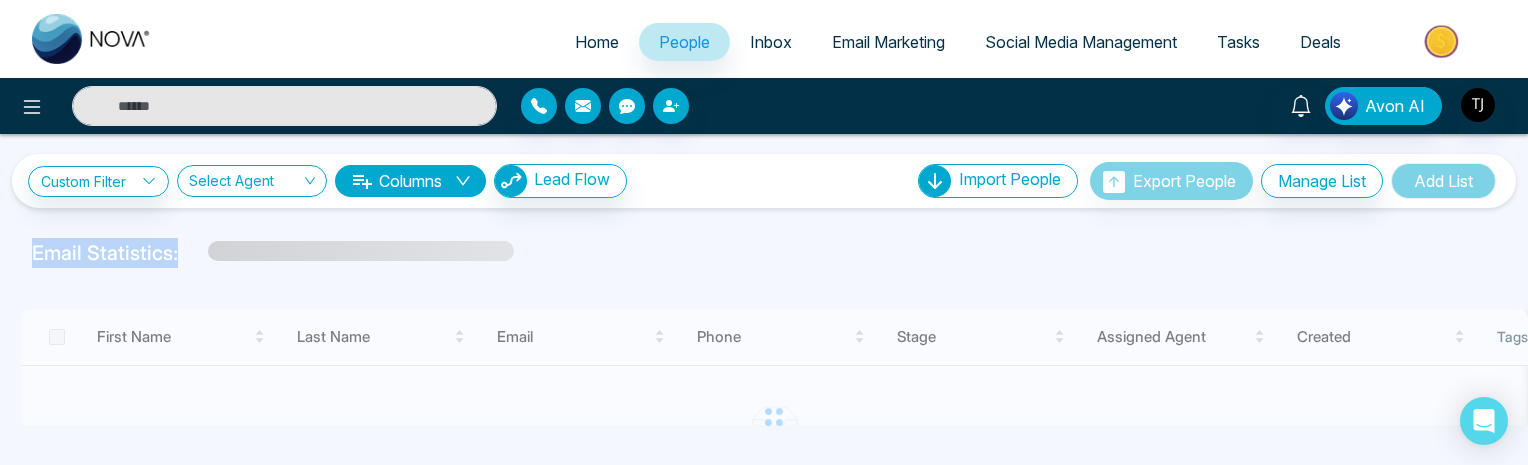 drag, startPoint x: 34, startPoint y: 254, endPoint x: 203, endPoint y: 250, distance: 169.04733 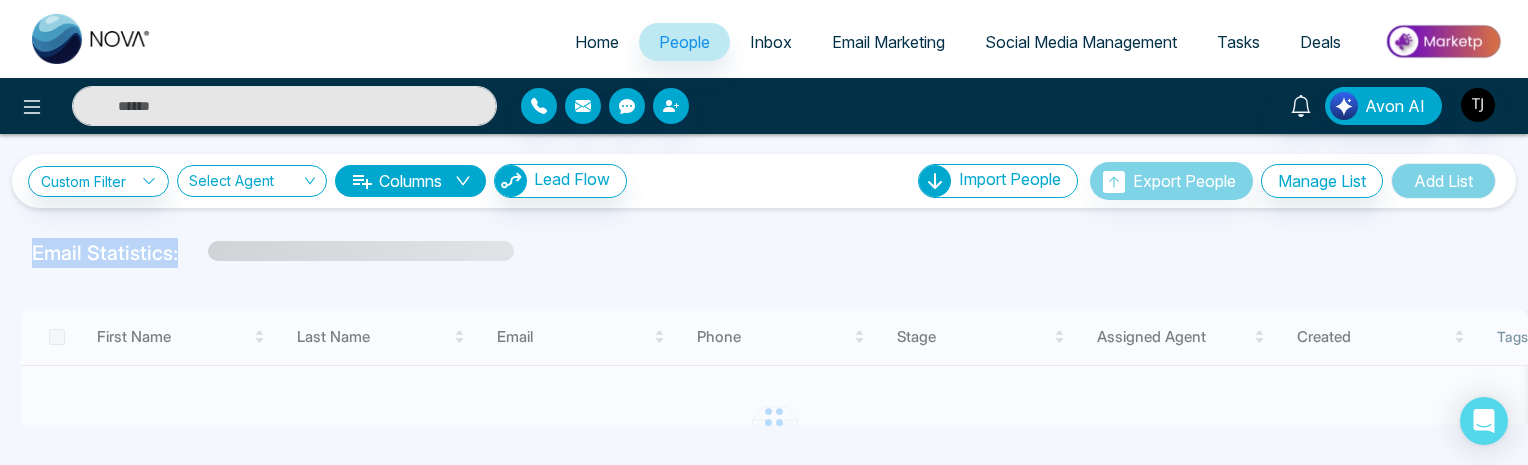 click on "Email Statistics:" at bounding box center (764, 253) 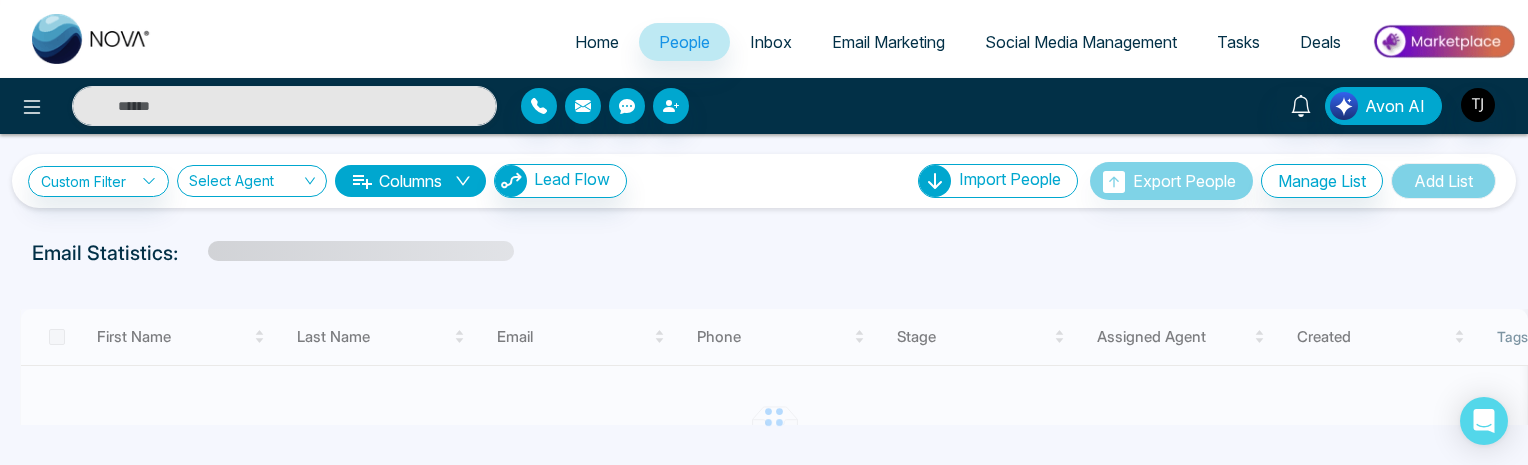 click on "**********" at bounding box center (764, 374) 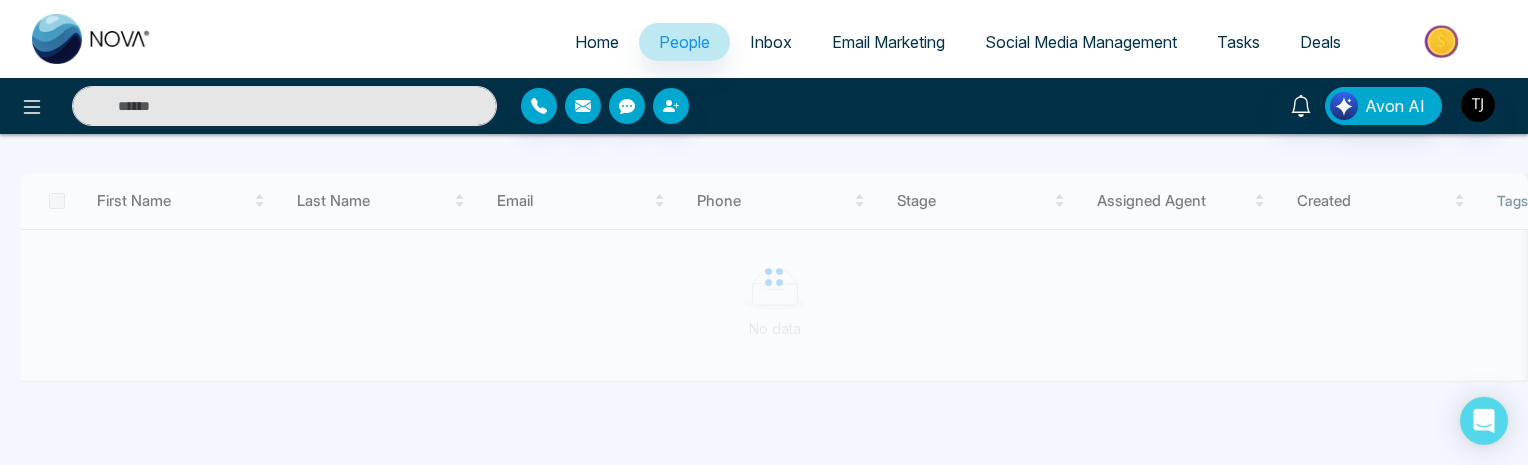scroll, scrollTop: 148, scrollLeft: 0, axis: vertical 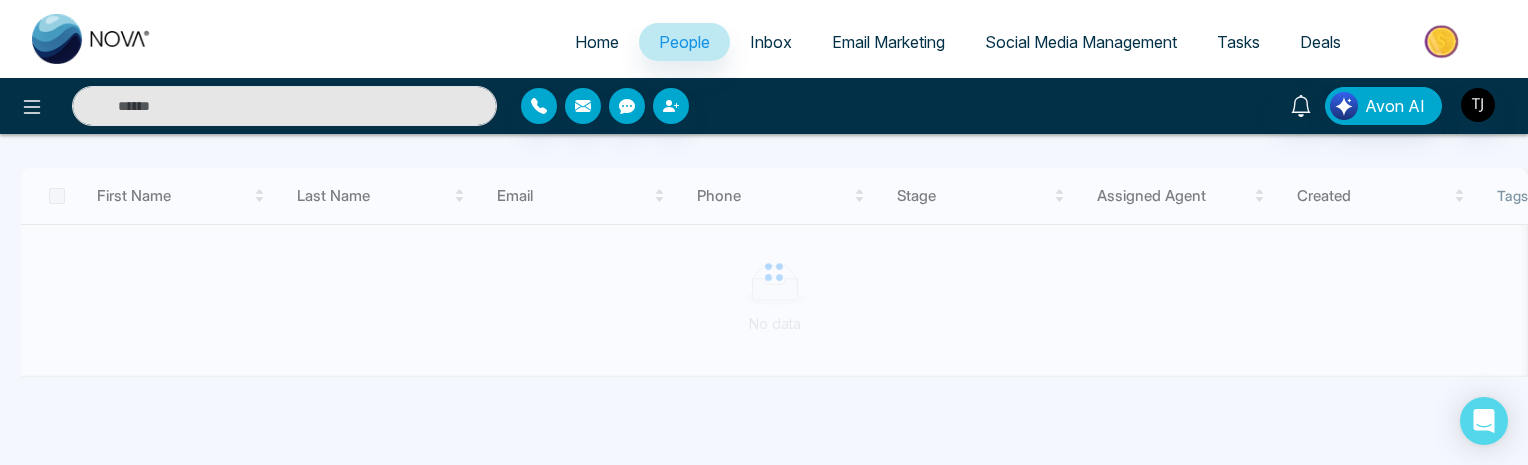 drag, startPoint x: 579, startPoint y: 372, endPoint x: 797, endPoint y: 370, distance: 218.00917 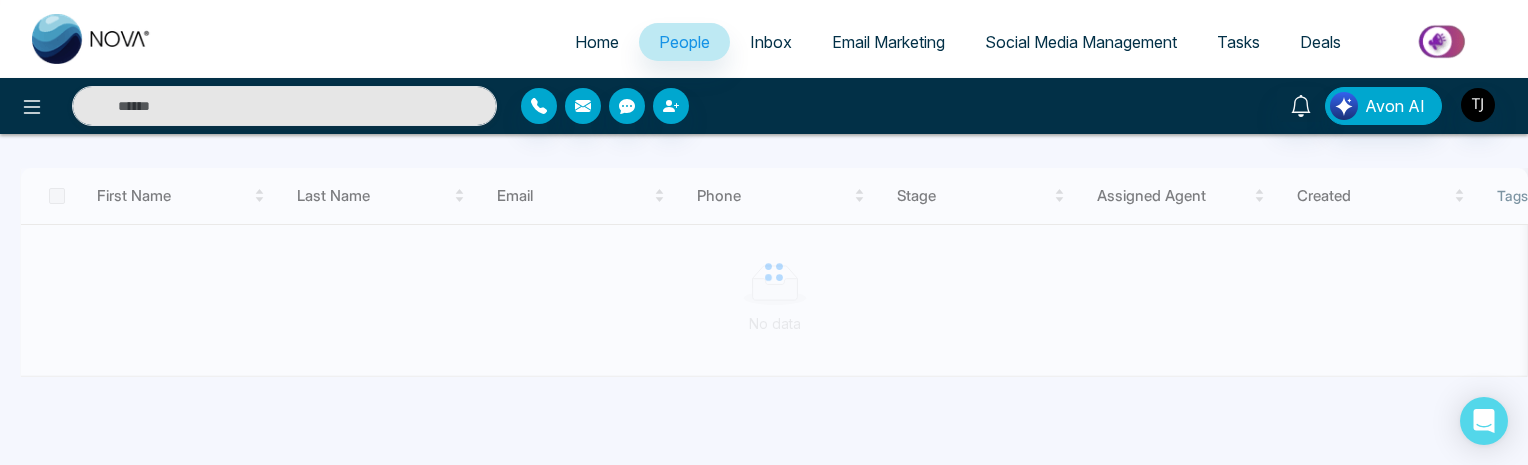 click at bounding box center [774, 272] 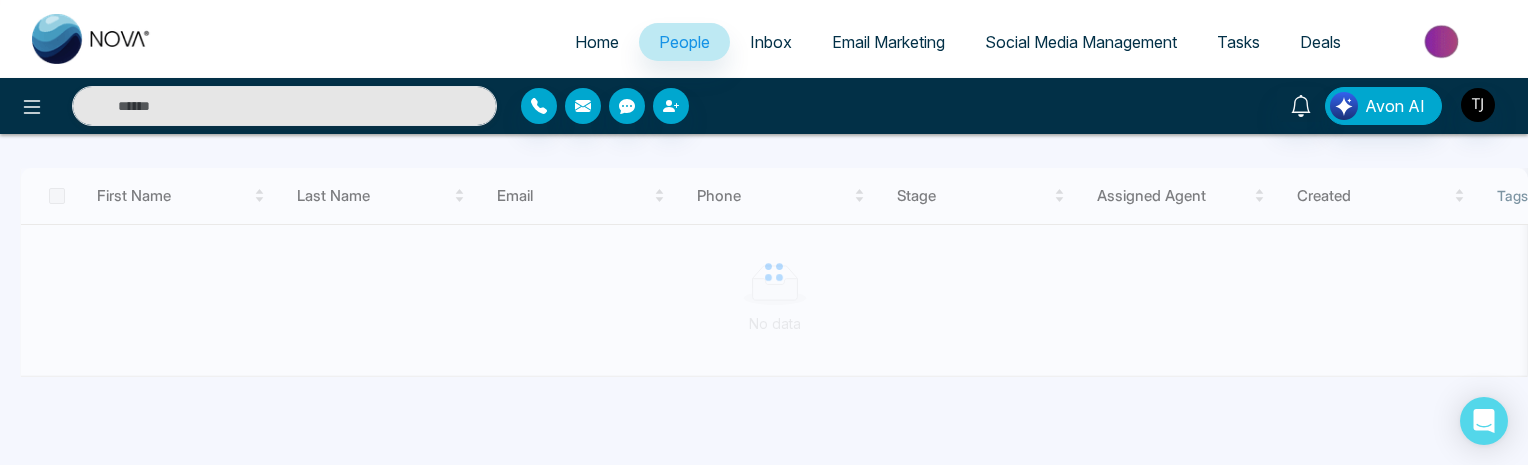 click on "Home" at bounding box center (597, 42) 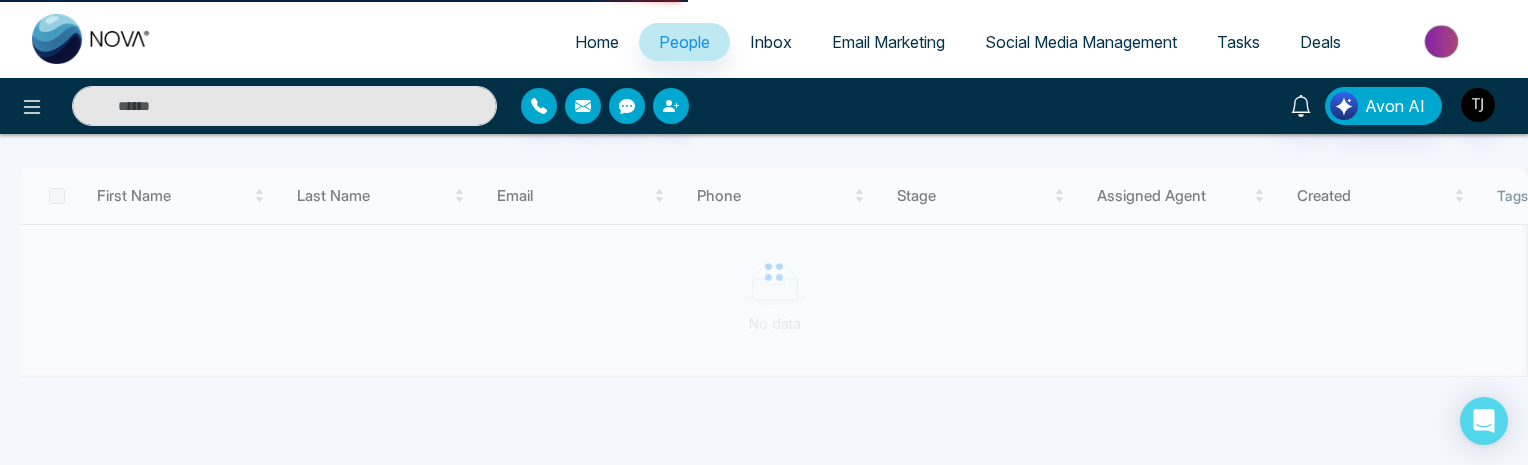 select on "*" 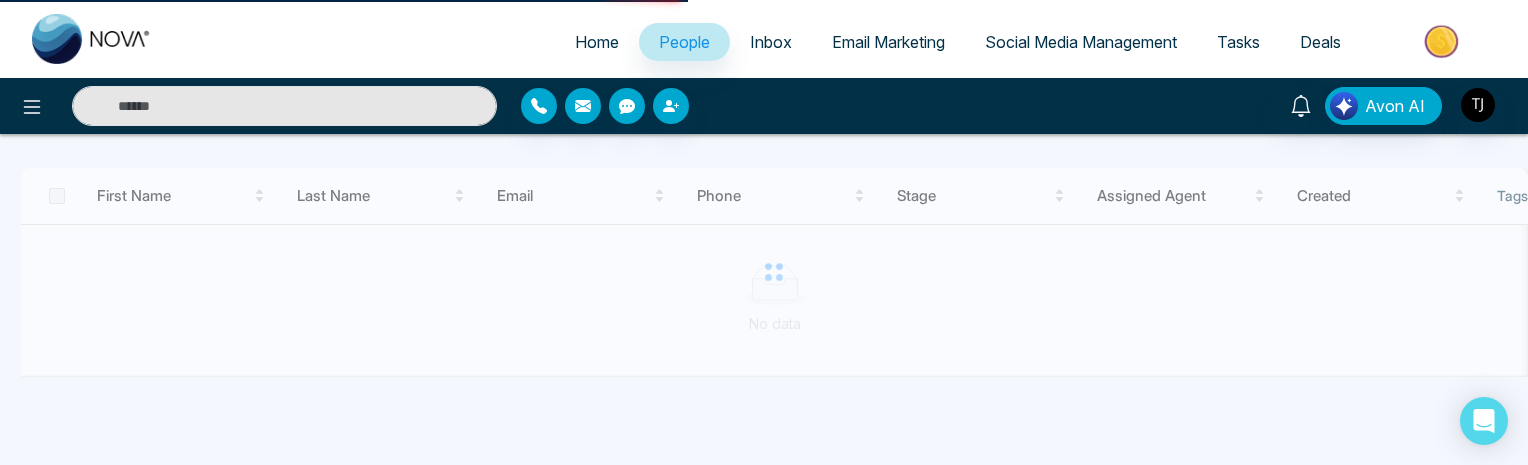 select on "*" 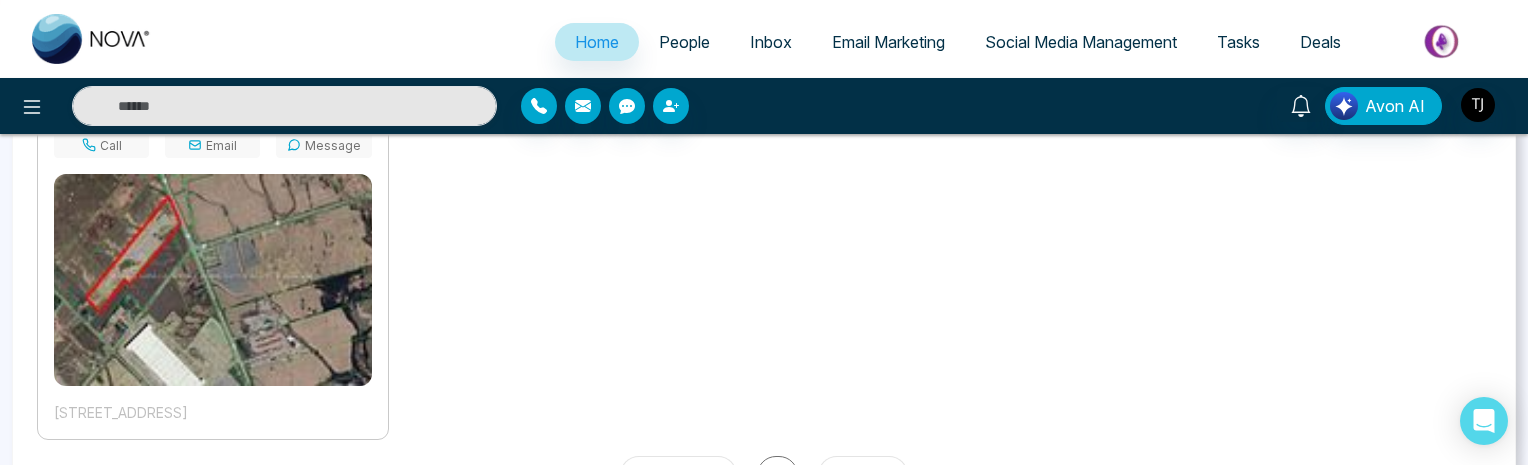 scroll, scrollTop: 1584, scrollLeft: 0, axis: vertical 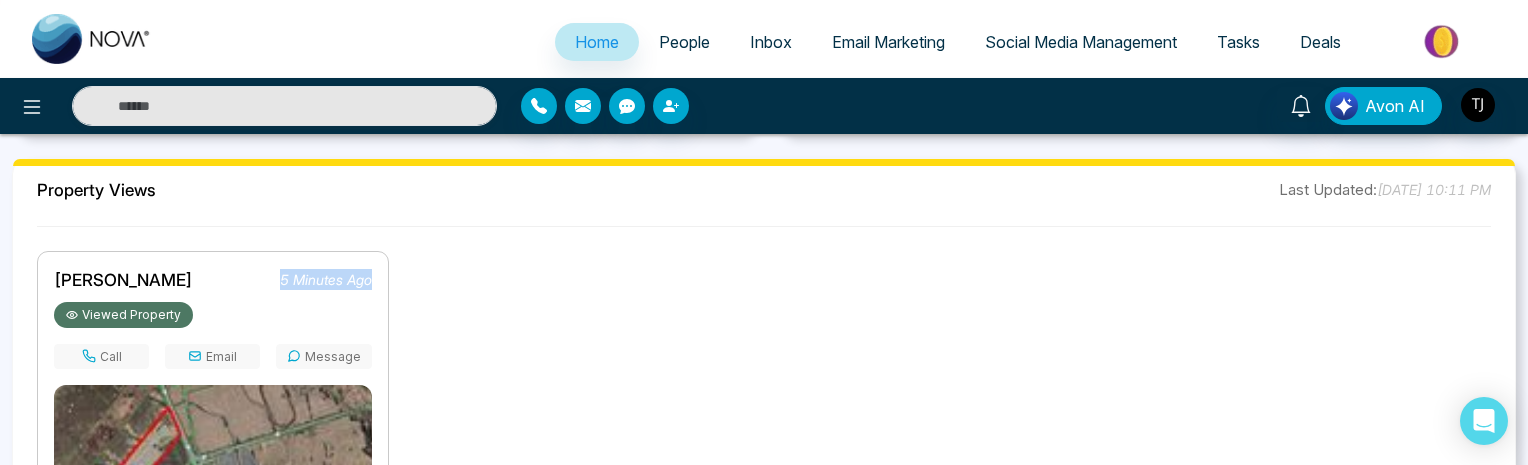 drag, startPoint x: 270, startPoint y: 278, endPoint x: 402, endPoint y: 277, distance: 132.00378 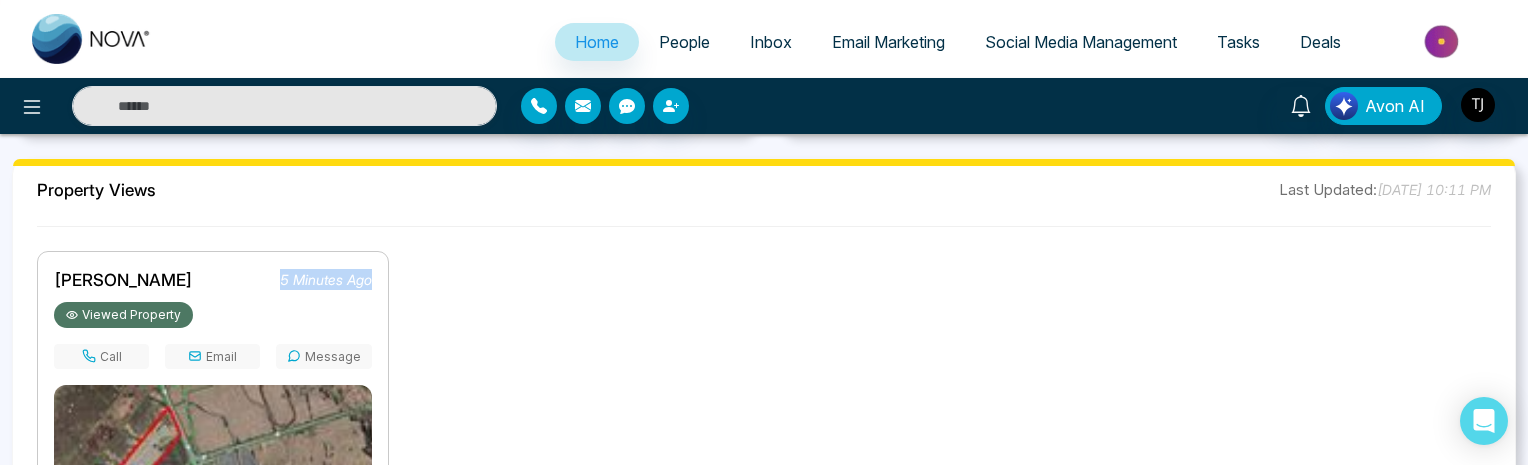 click on "[PERSON_NAME] 5 minutes ago   Viewed Property  Call  Email  Message [STREET_ADDRESS]" at bounding box center [764, 443] 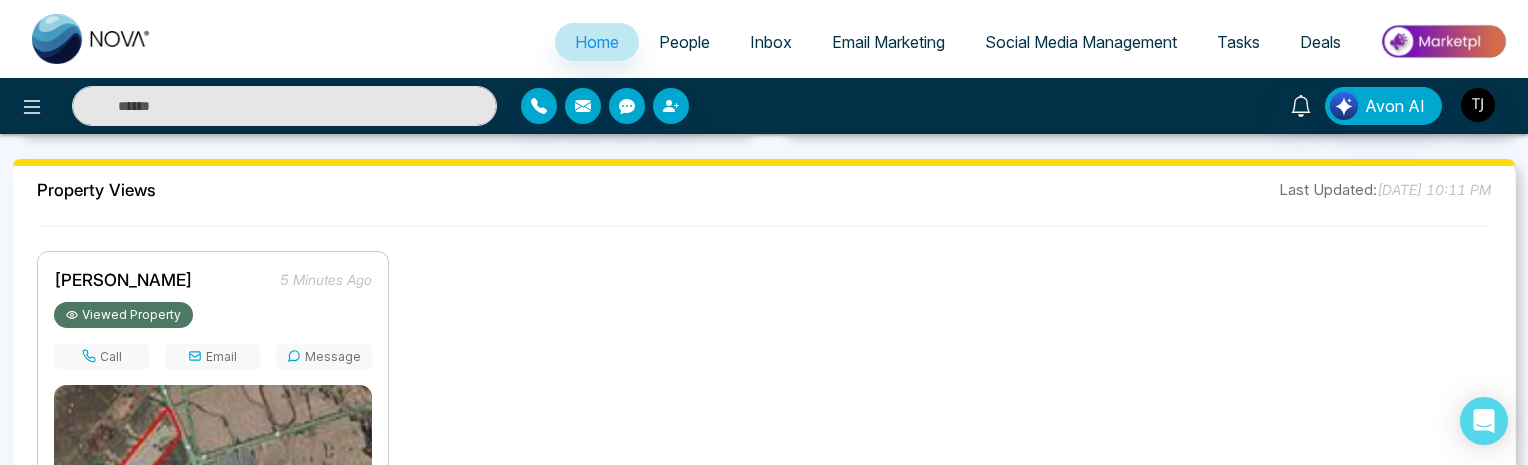 click on "[PERSON_NAME] 5 minutes ago   Viewed Property  Call  Email  Message [STREET_ADDRESS]" at bounding box center (764, 443) 